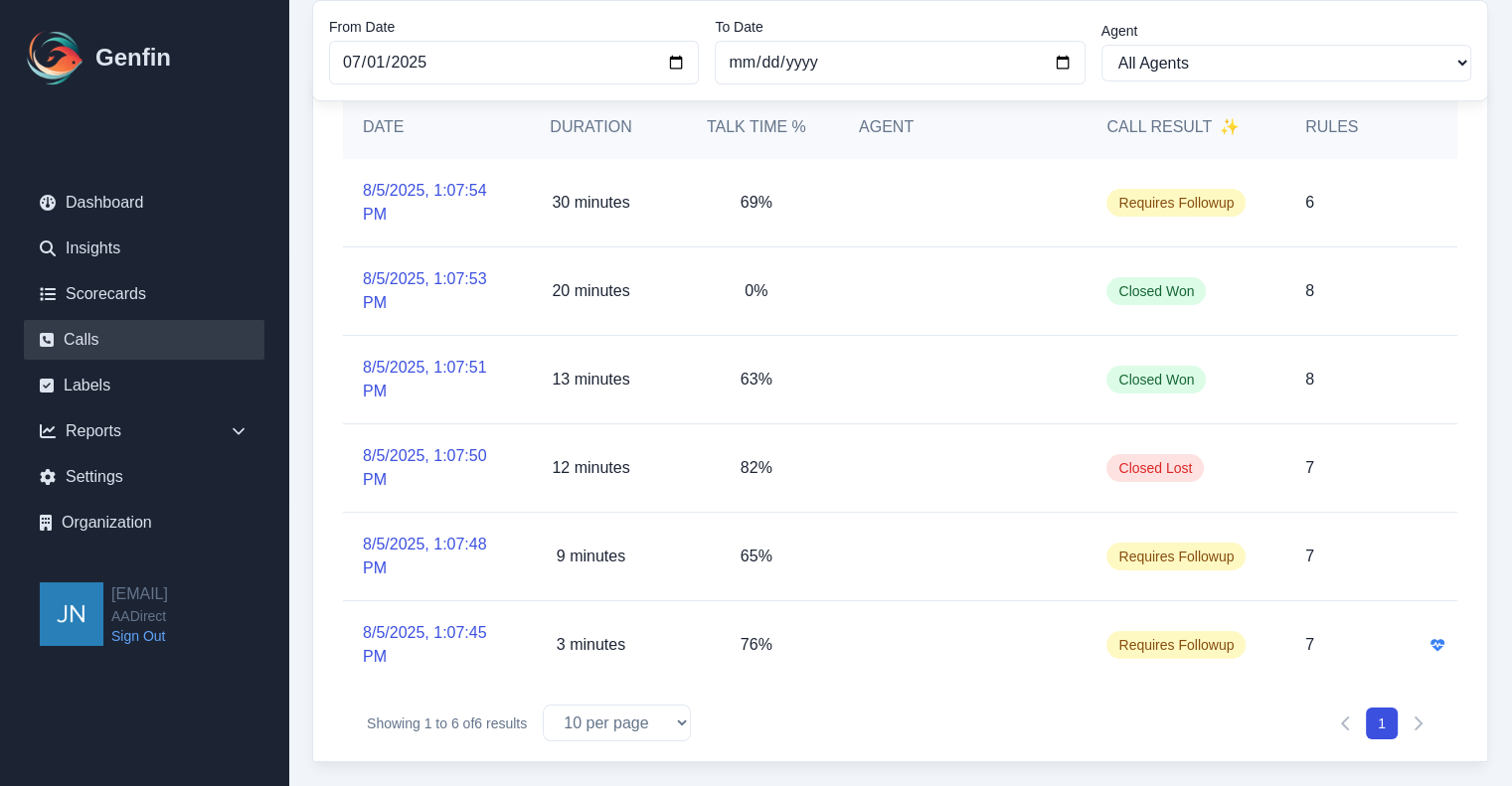 scroll, scrollTop: 193, scrollLeft: 0, axis: vertical 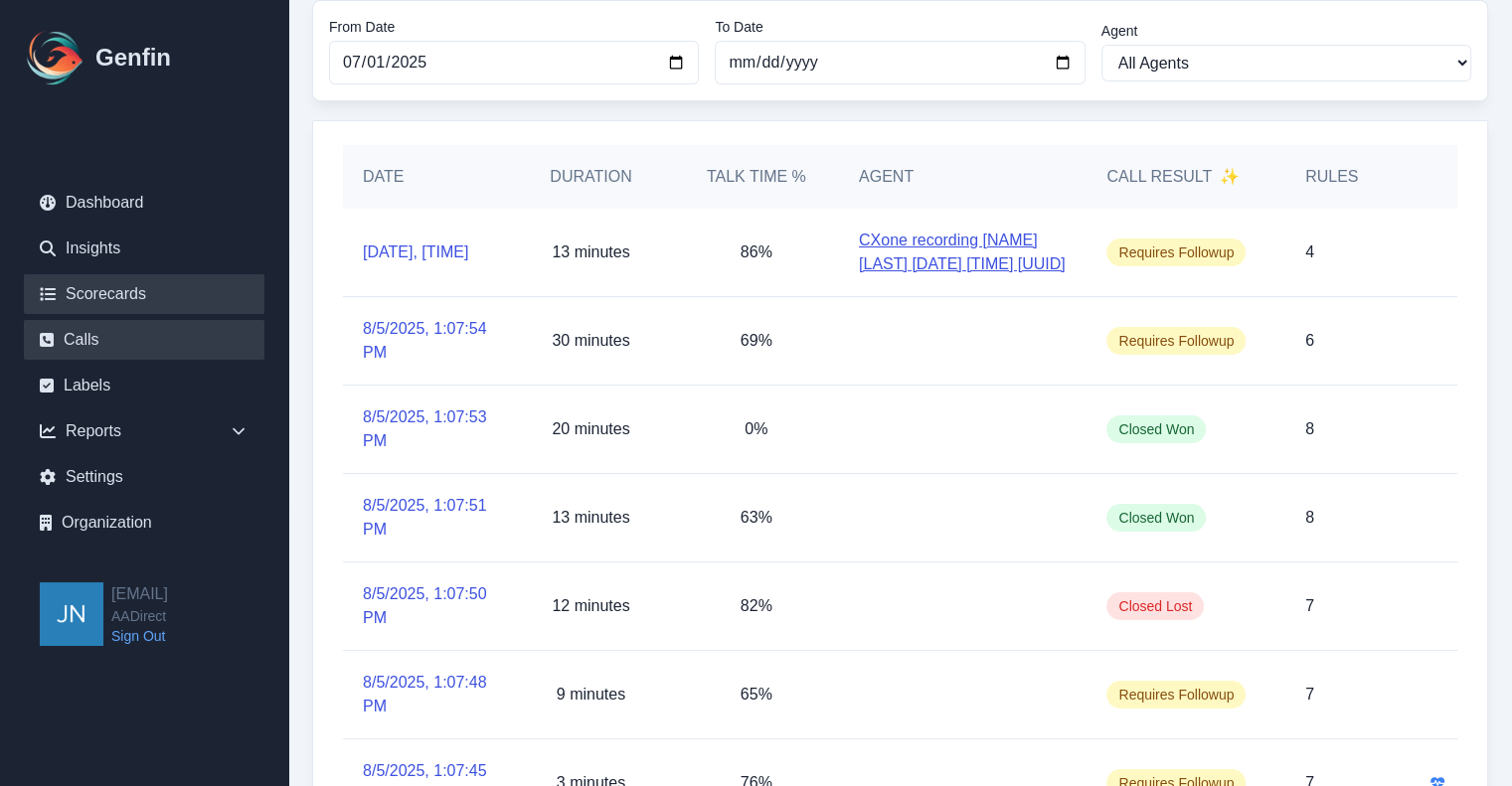click on "Scorecards" at bounding box center (144, 294) 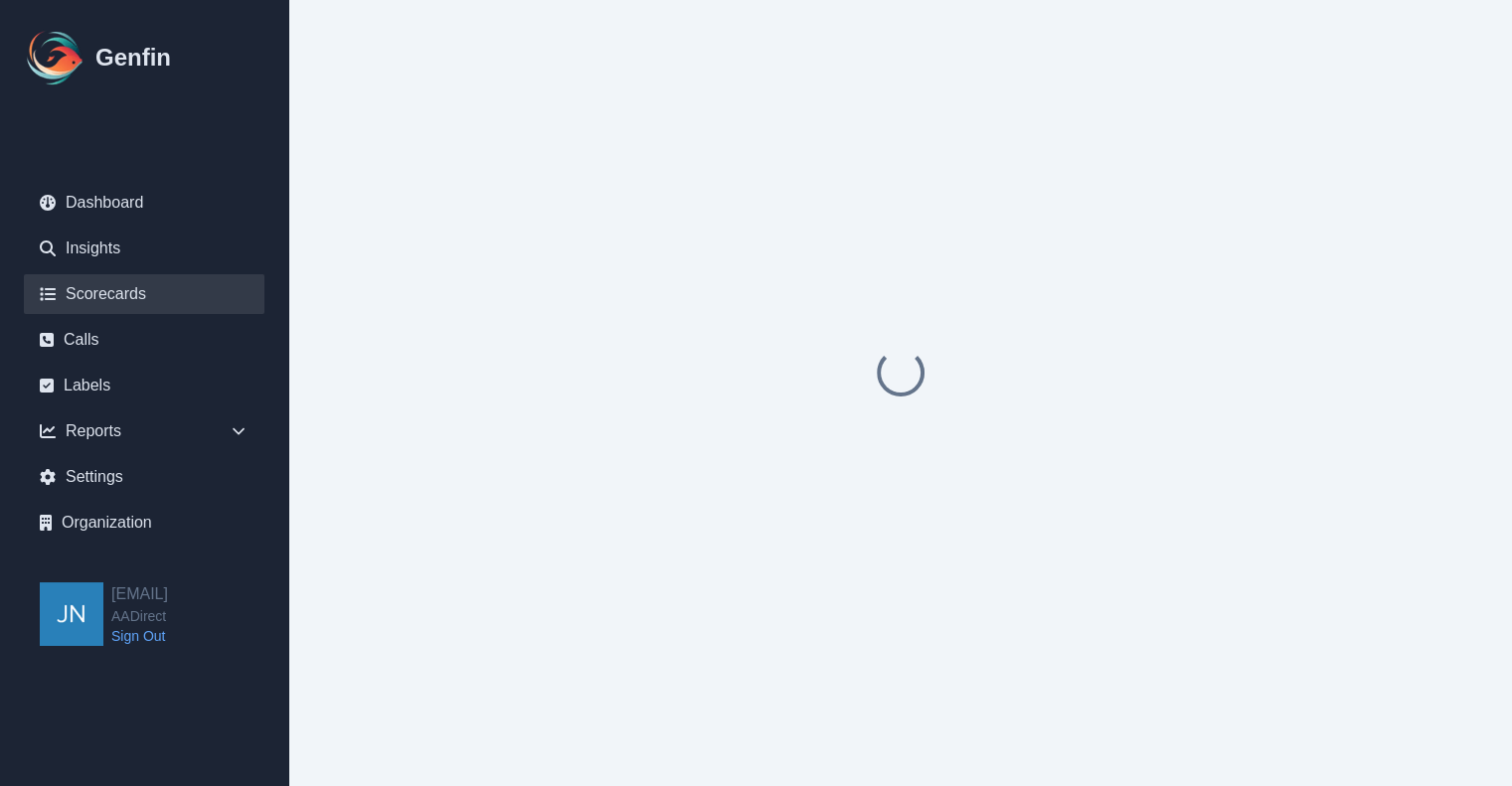 scroll, scrollTop: 0, scrollLeft: 0, axis: both 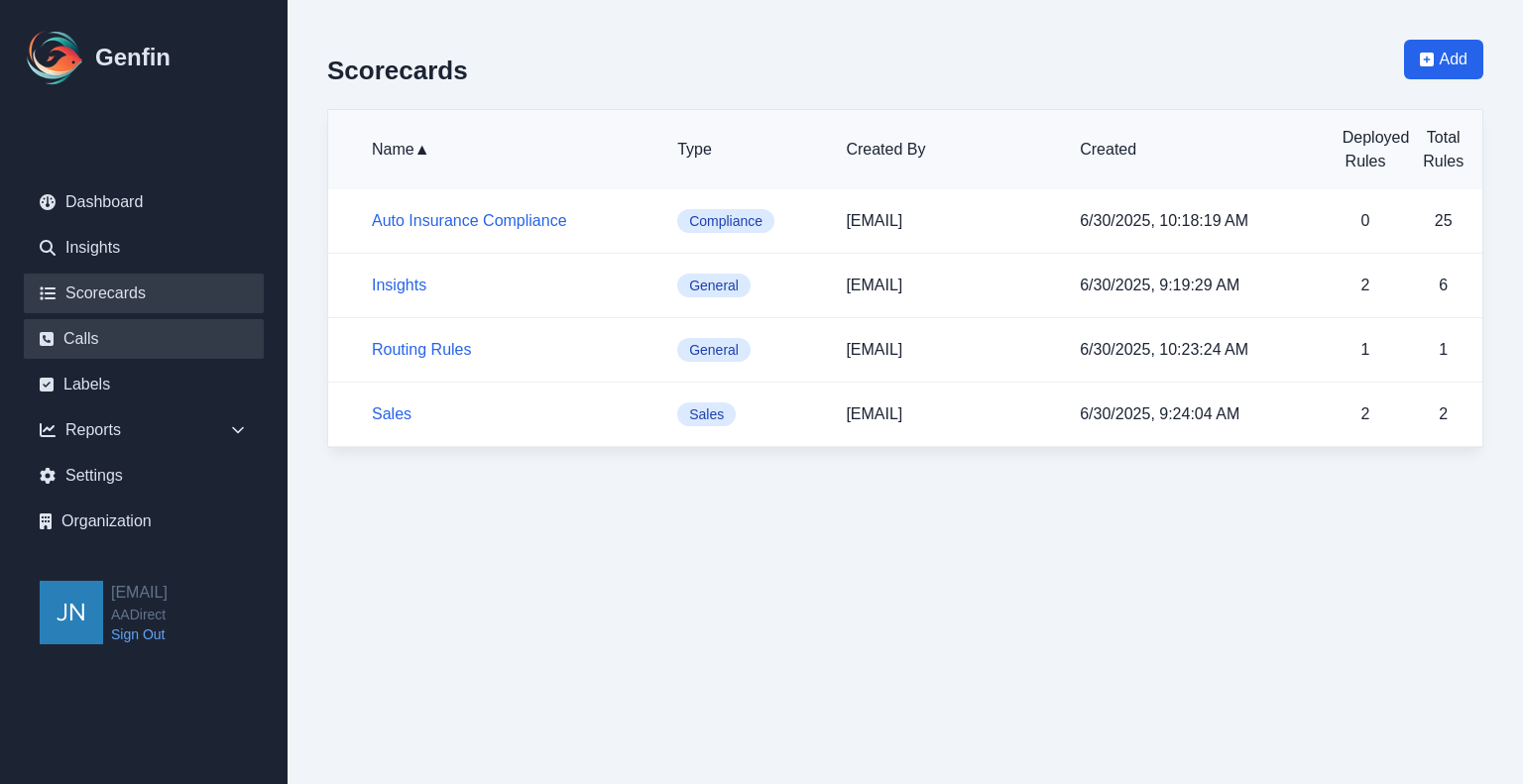 click on "Calls" at bounding box center (144, 339) 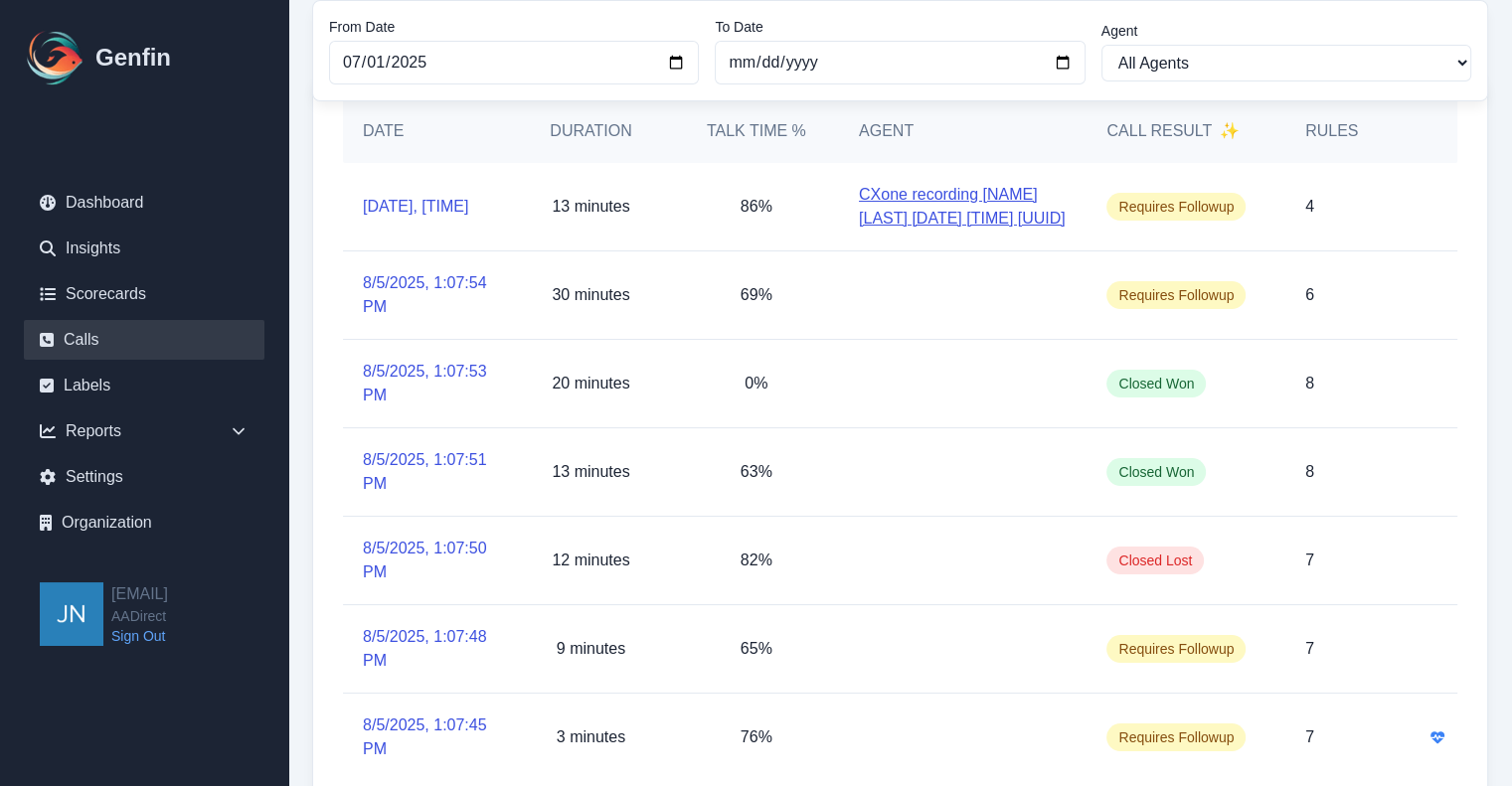 scroll, scrollTop: 199, scrollLeft: 0, axis: vertical 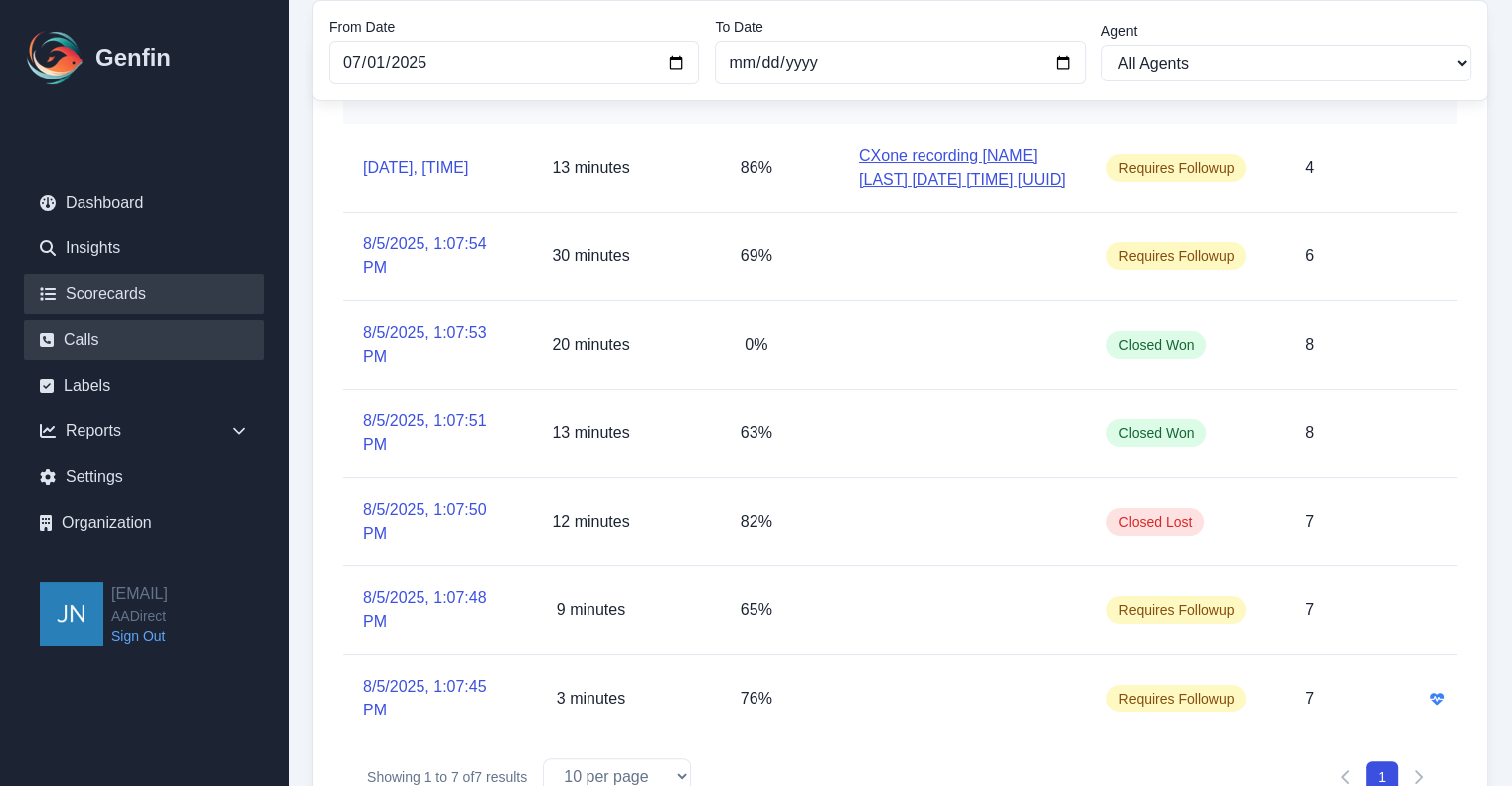 click on "Scorecards" at bounding box center (144, 294) 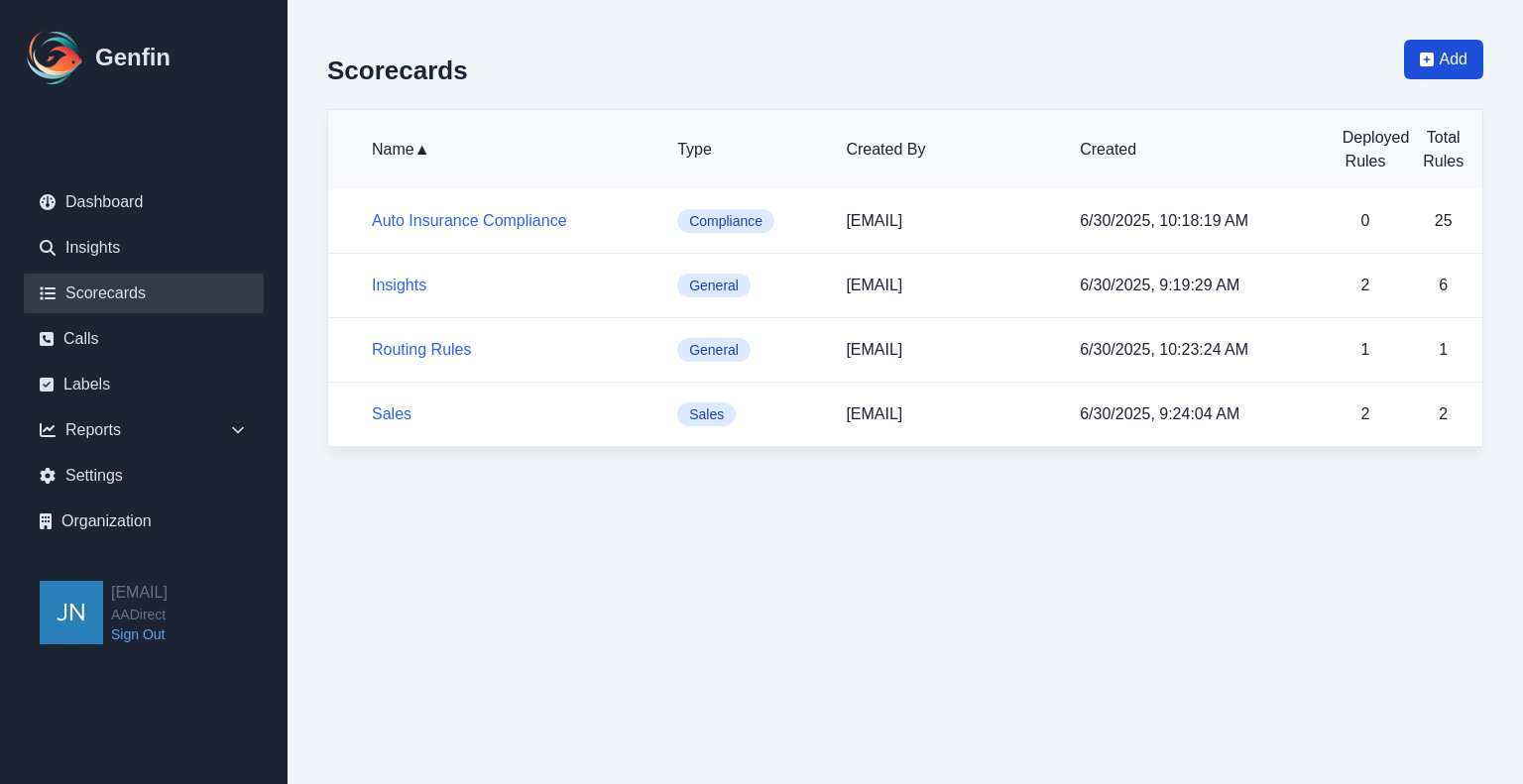 click on "Add" at bounding box center (1454, 59) 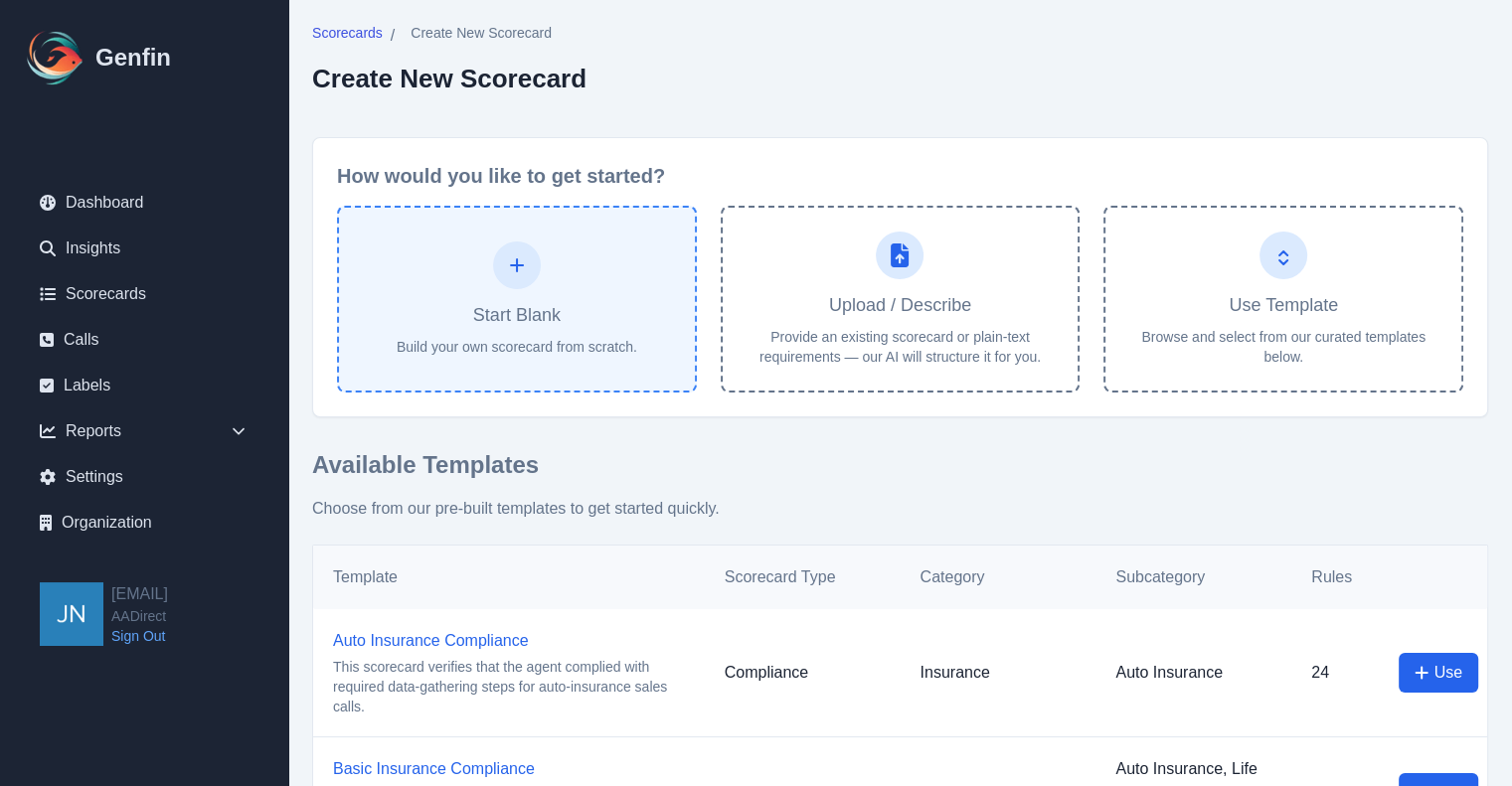 scroll, scrollTop: 0, scrollLeft: 0, axis: both 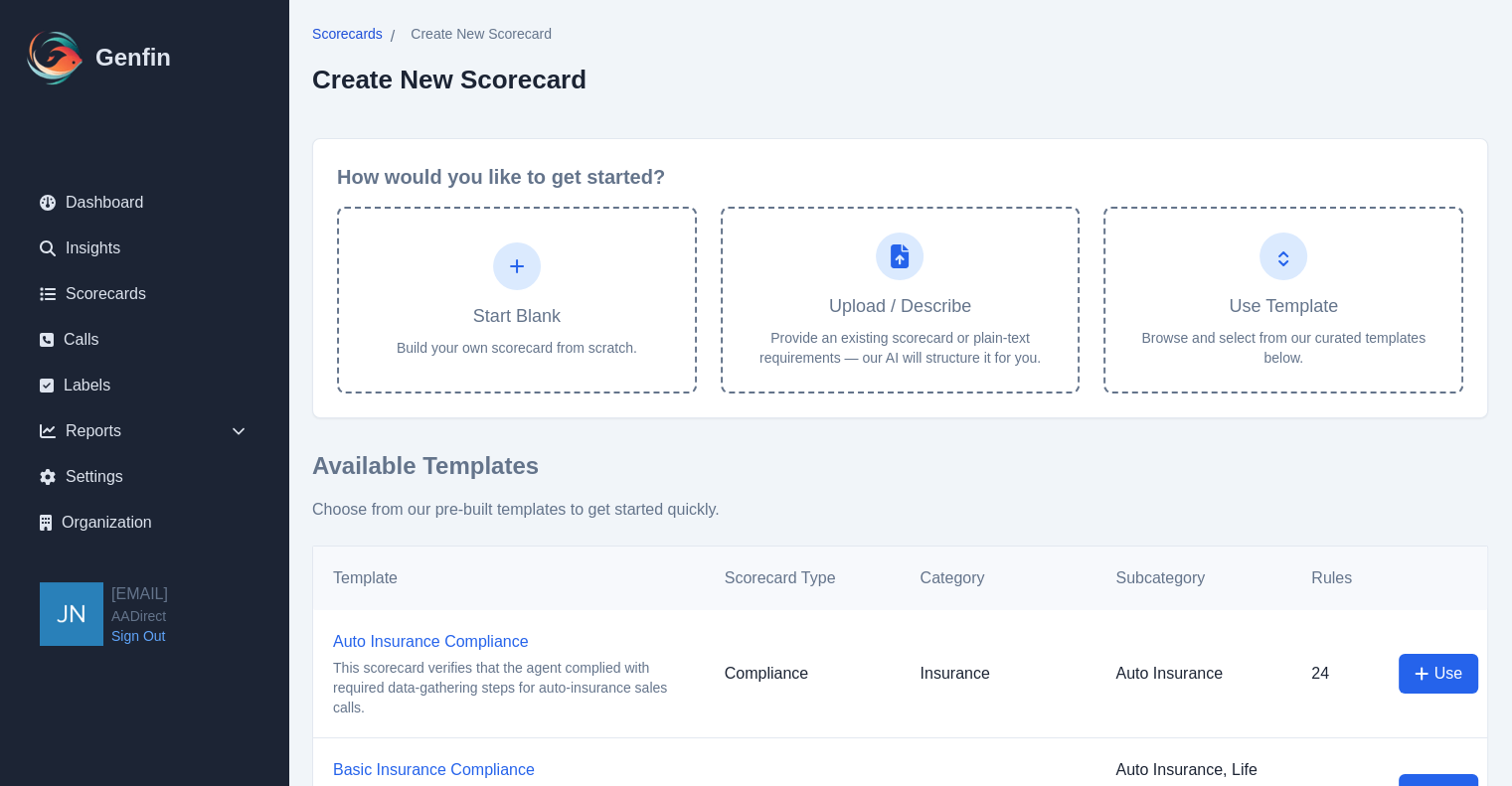 click on "Scorecards" at bounding box center [347, 34] 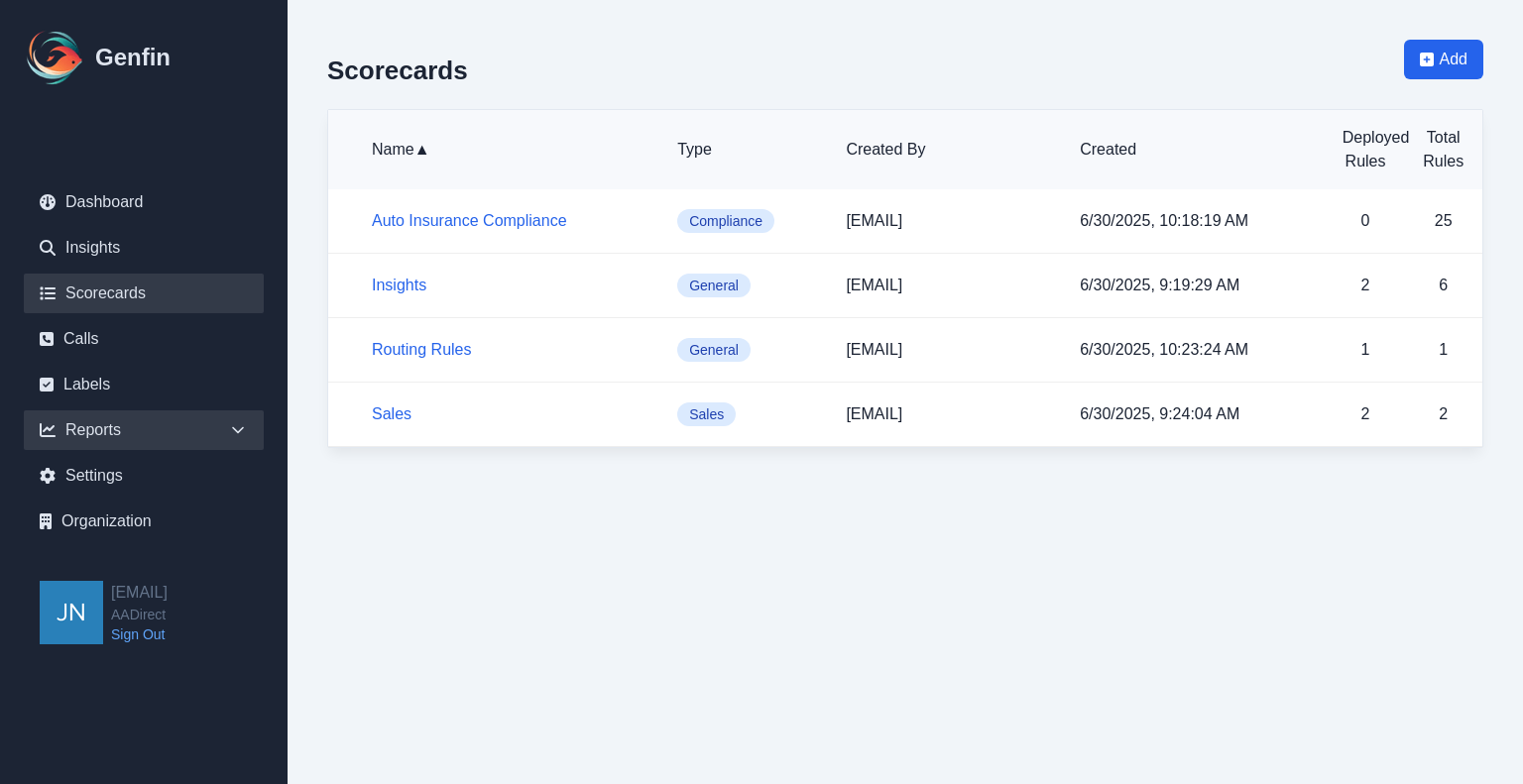 click on "Reports" at bounding box center (144, 430) 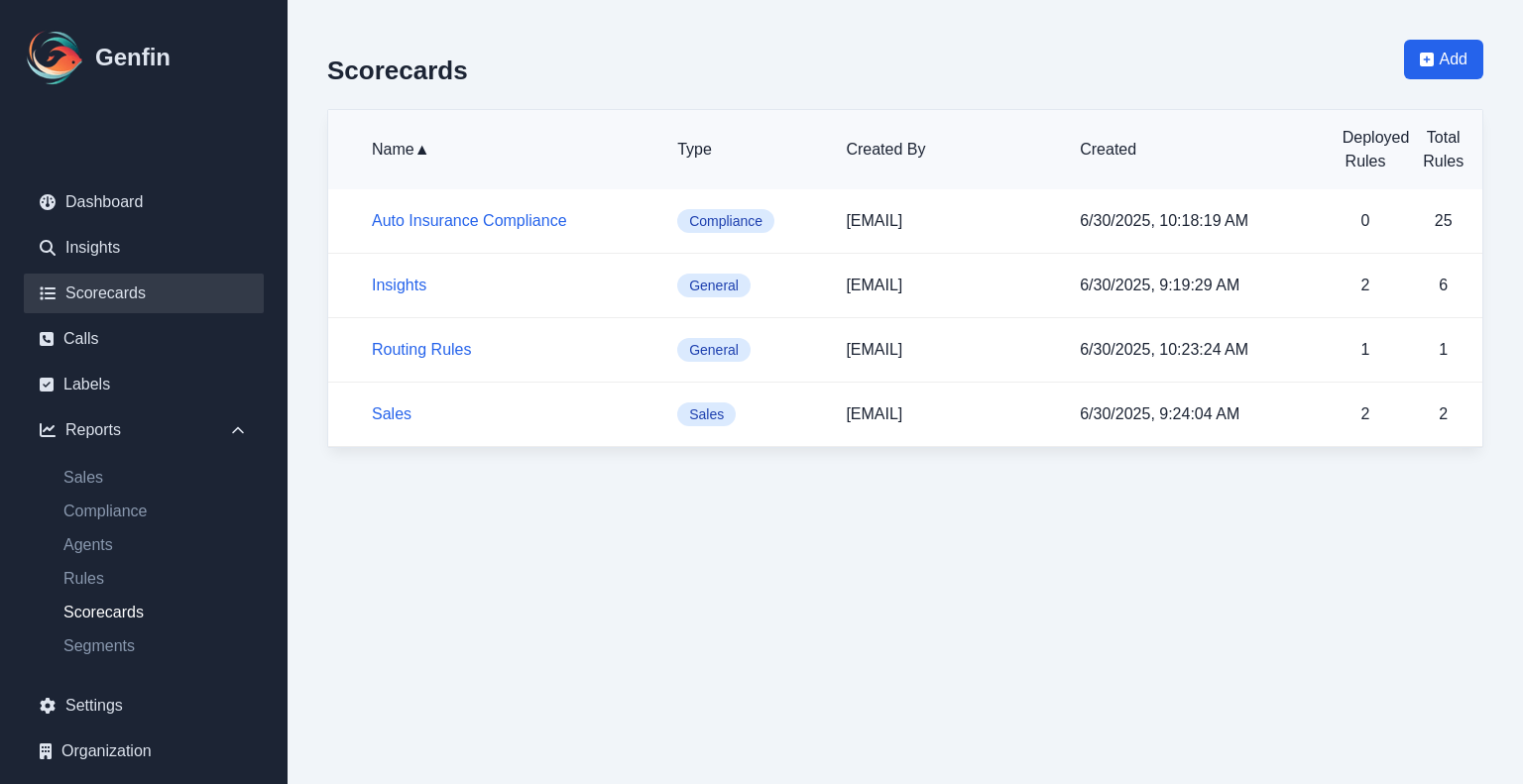 click on "Scorecards" at bounding box center [156, 613] 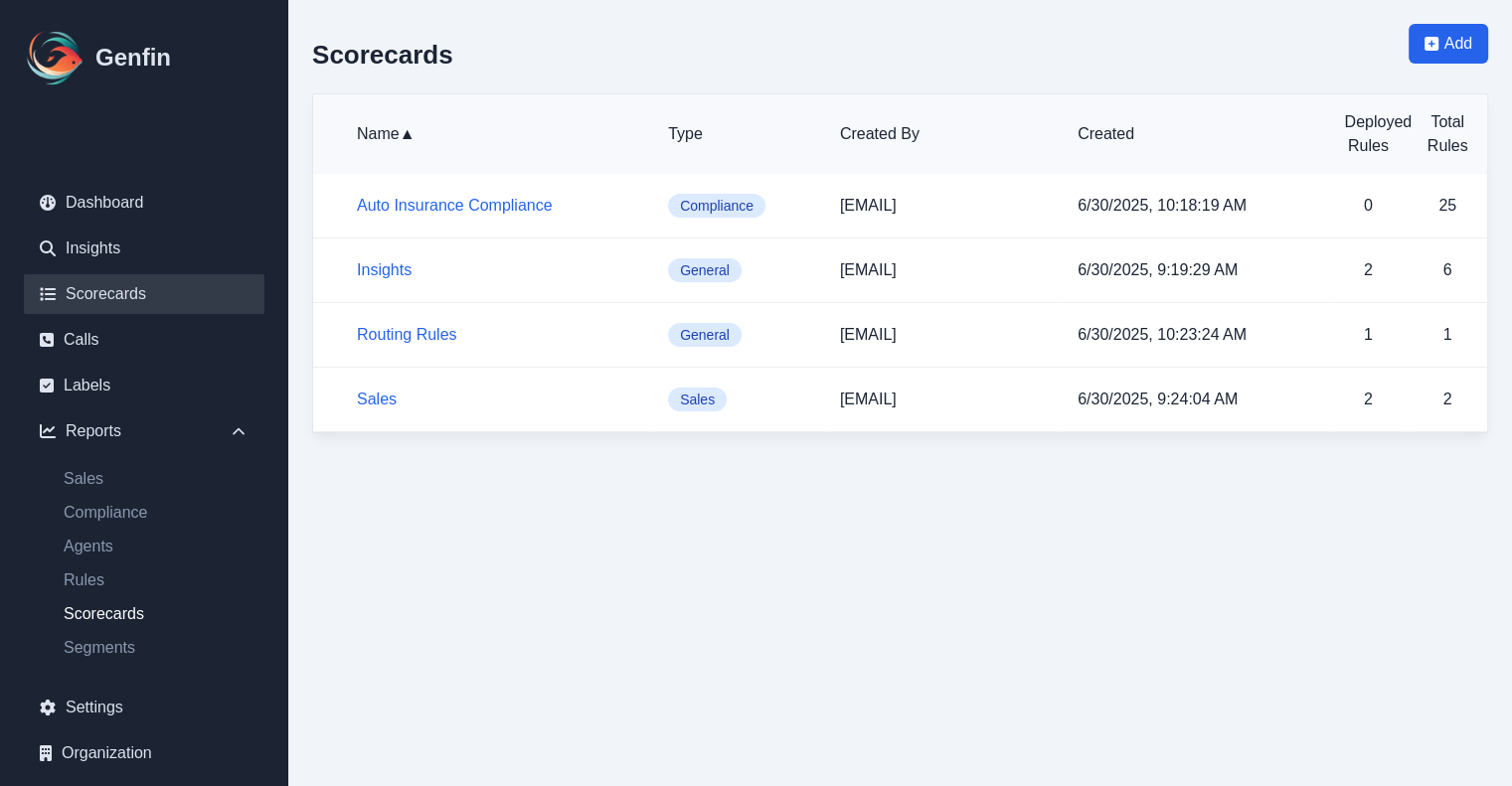 select on "14" 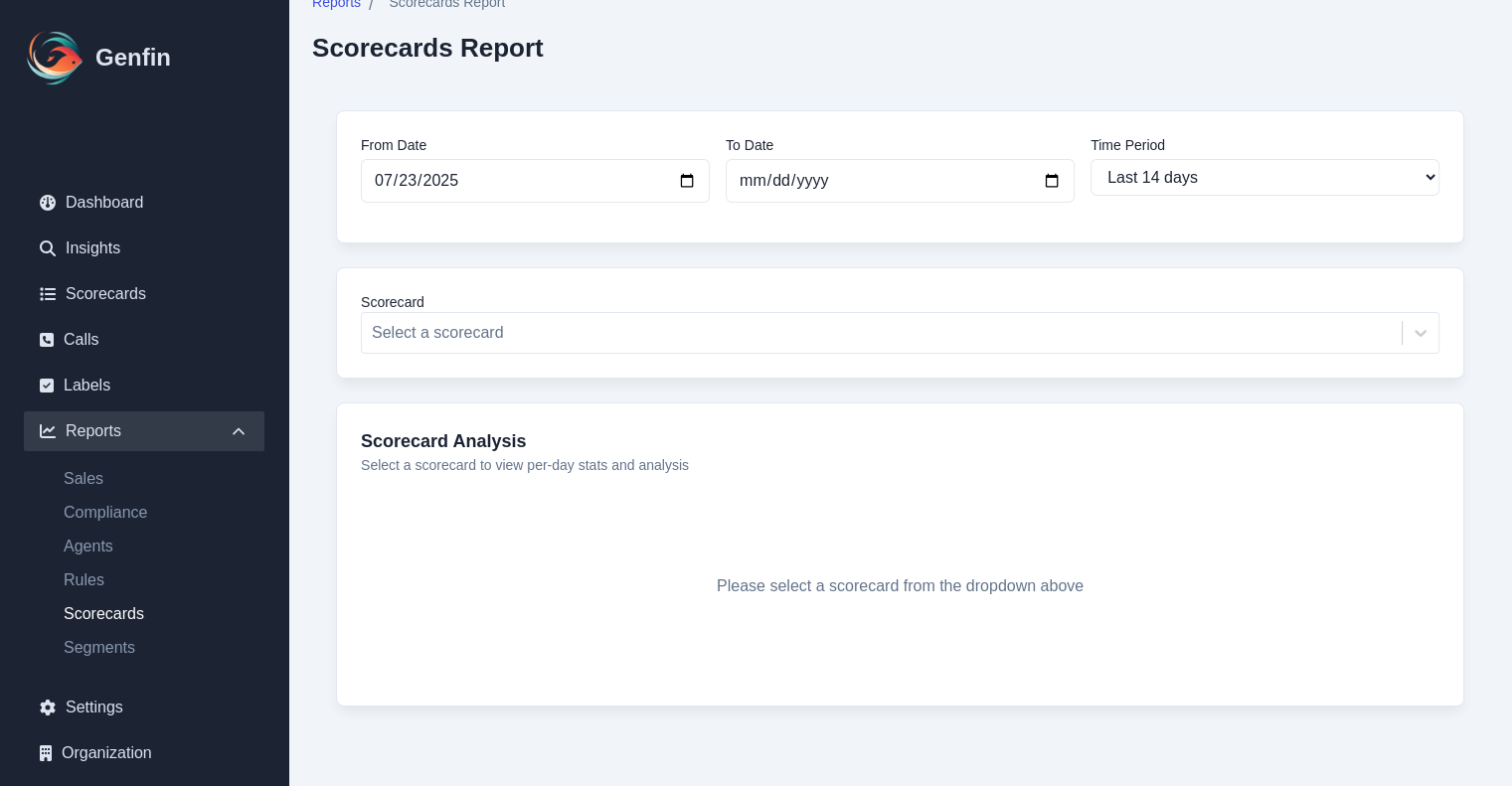 scroll, scrollTop: 94, scrollLeft: 0, axis: vertical 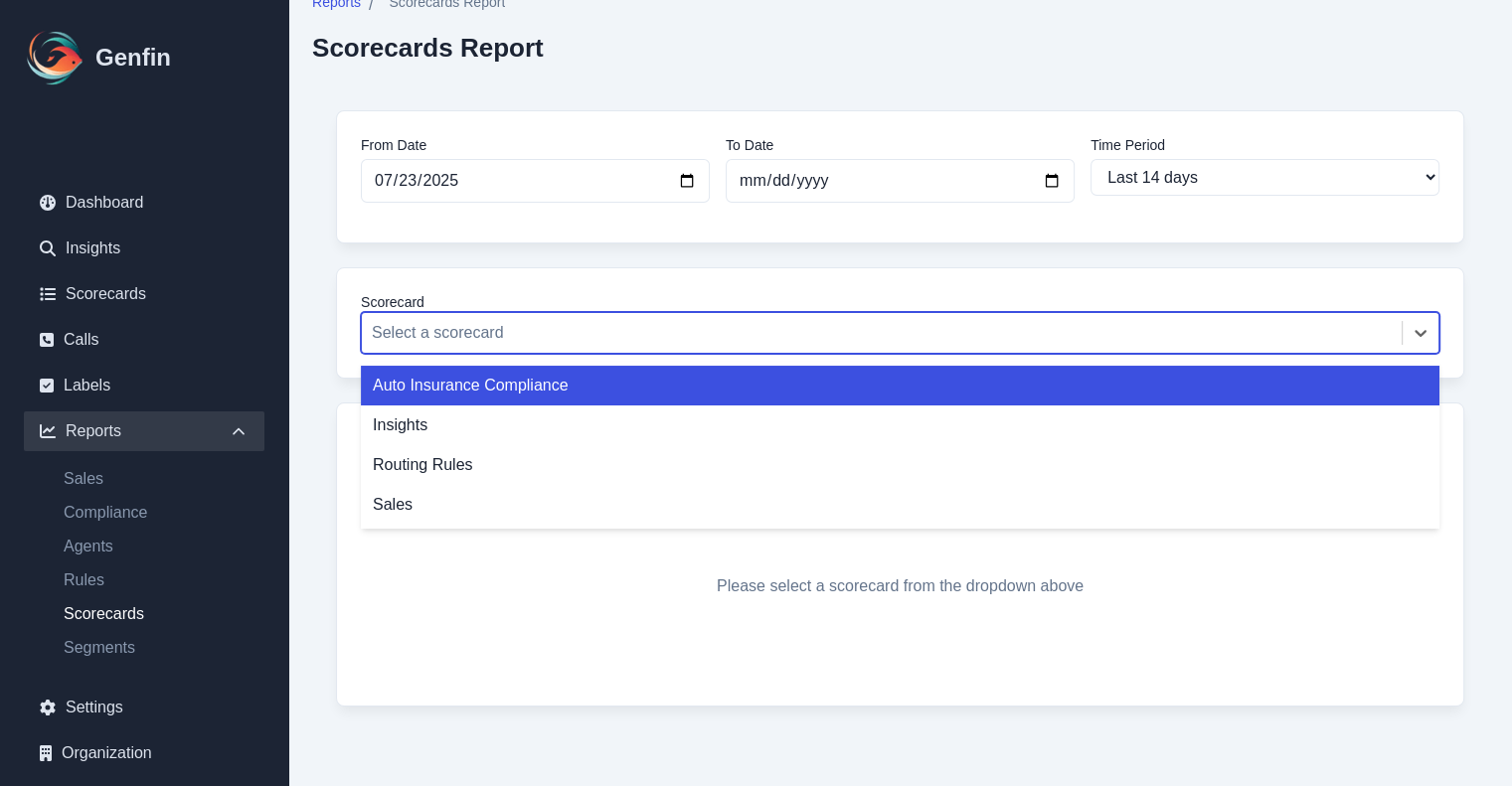 click at bounding box center (882, 333) 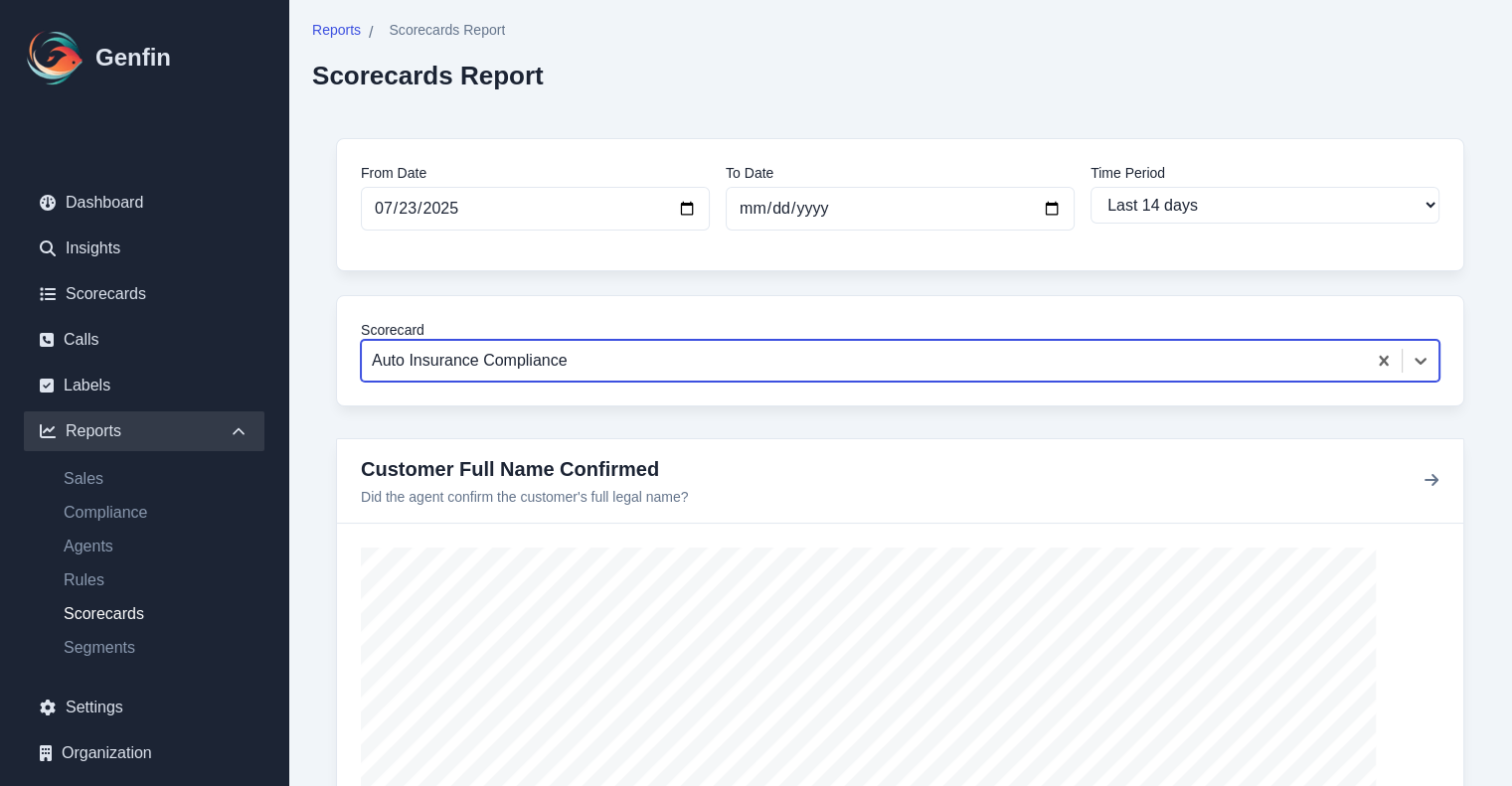 scroll, scrollTop: 0, scrollLeft: 0, axis: both 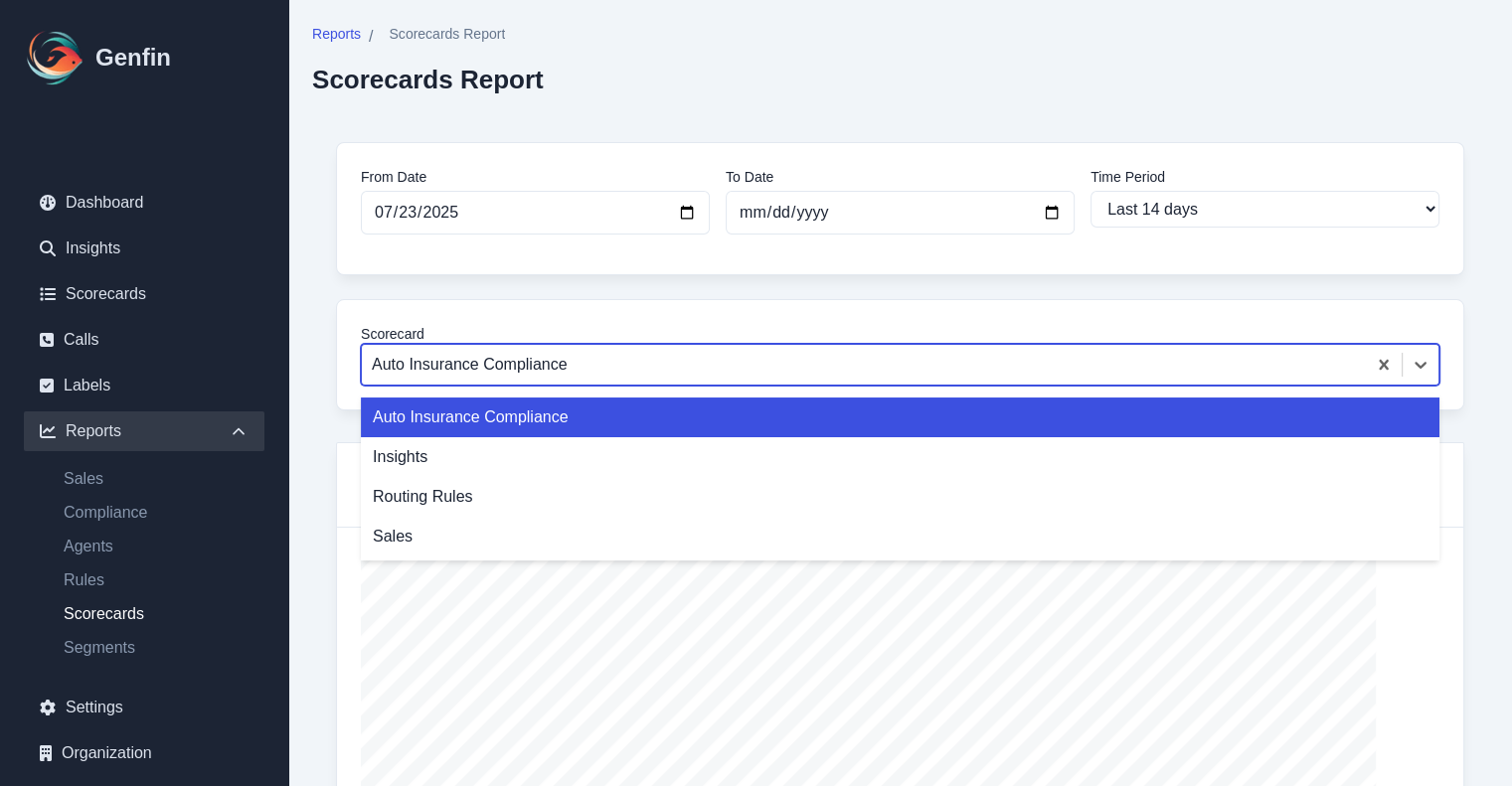 click at bounding box center (864, 365) 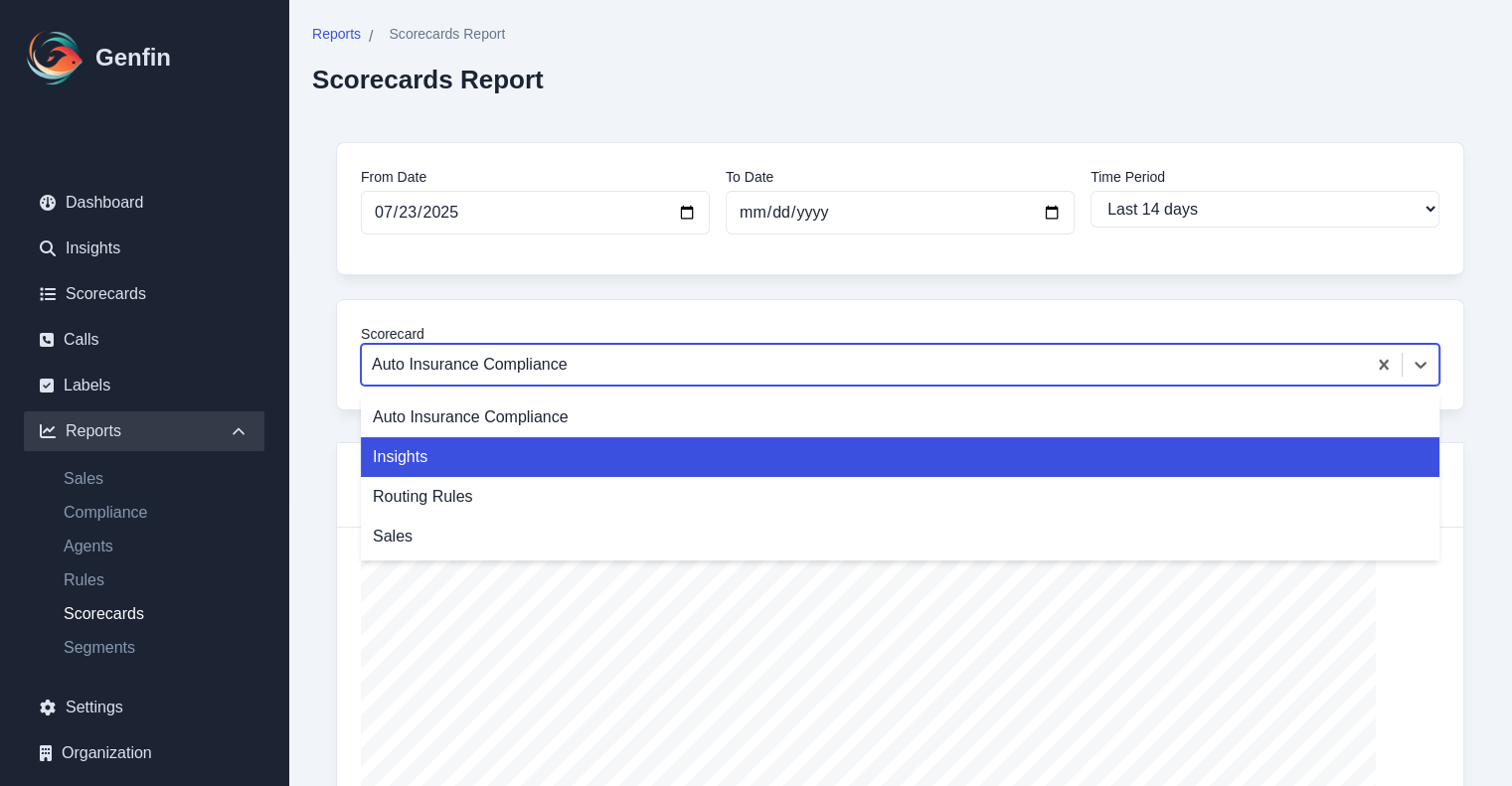 click on "Insights" at bounding box center (900, 457) 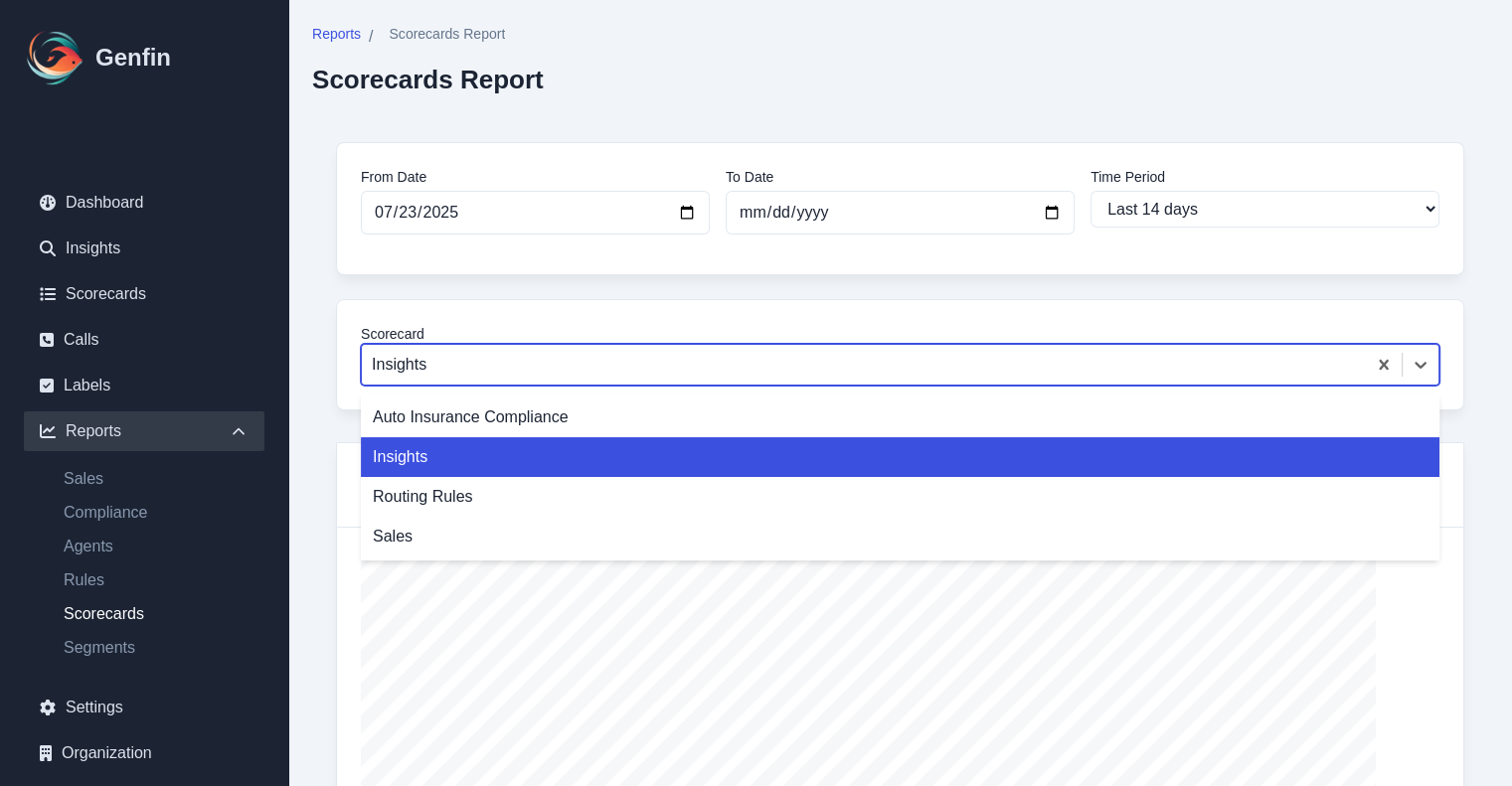 click at bounding box center [864, 365] 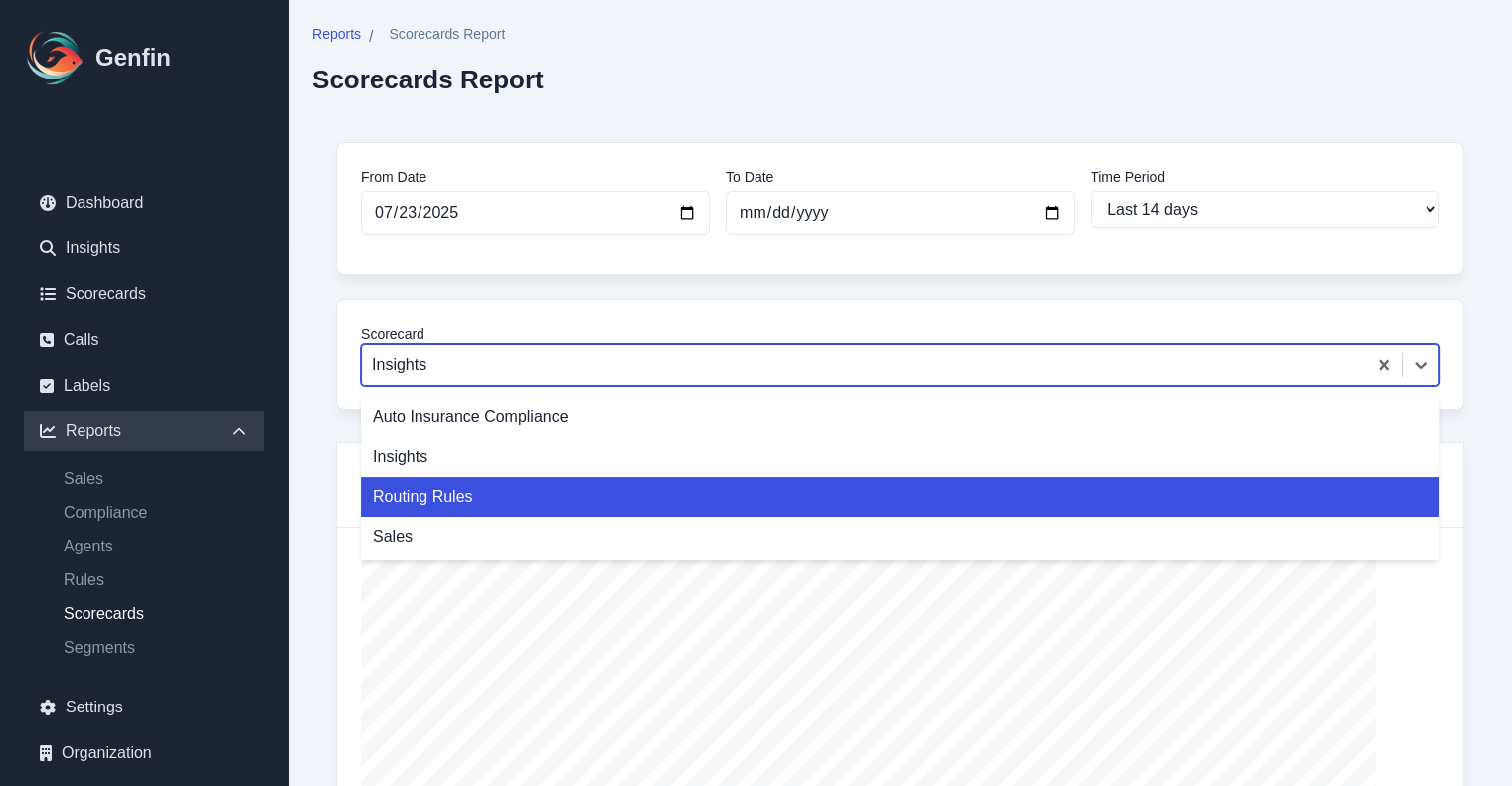 click on "Routing Rules" at bounding box center [900, 497] 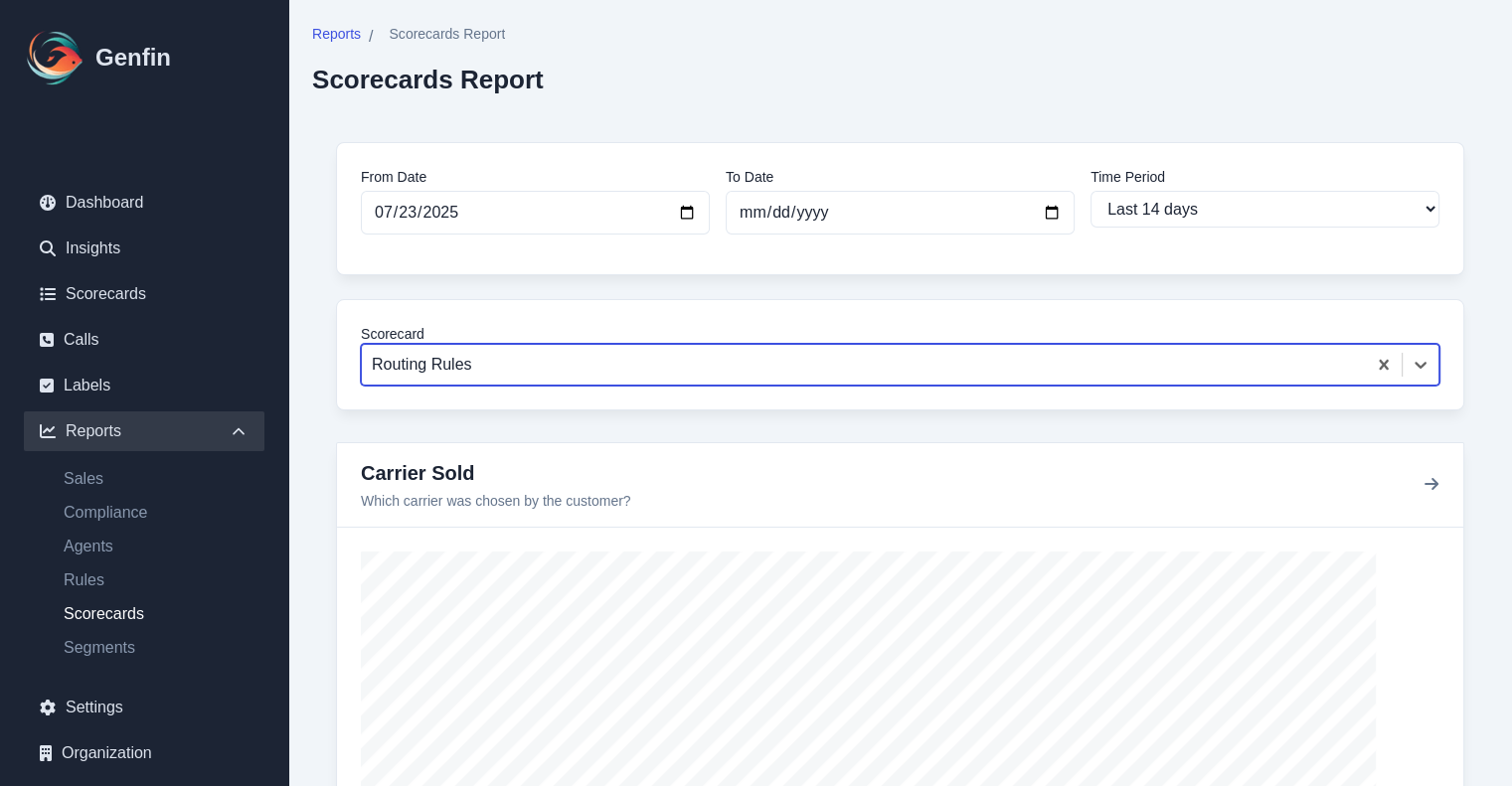 click at bounding box center (864, 365) 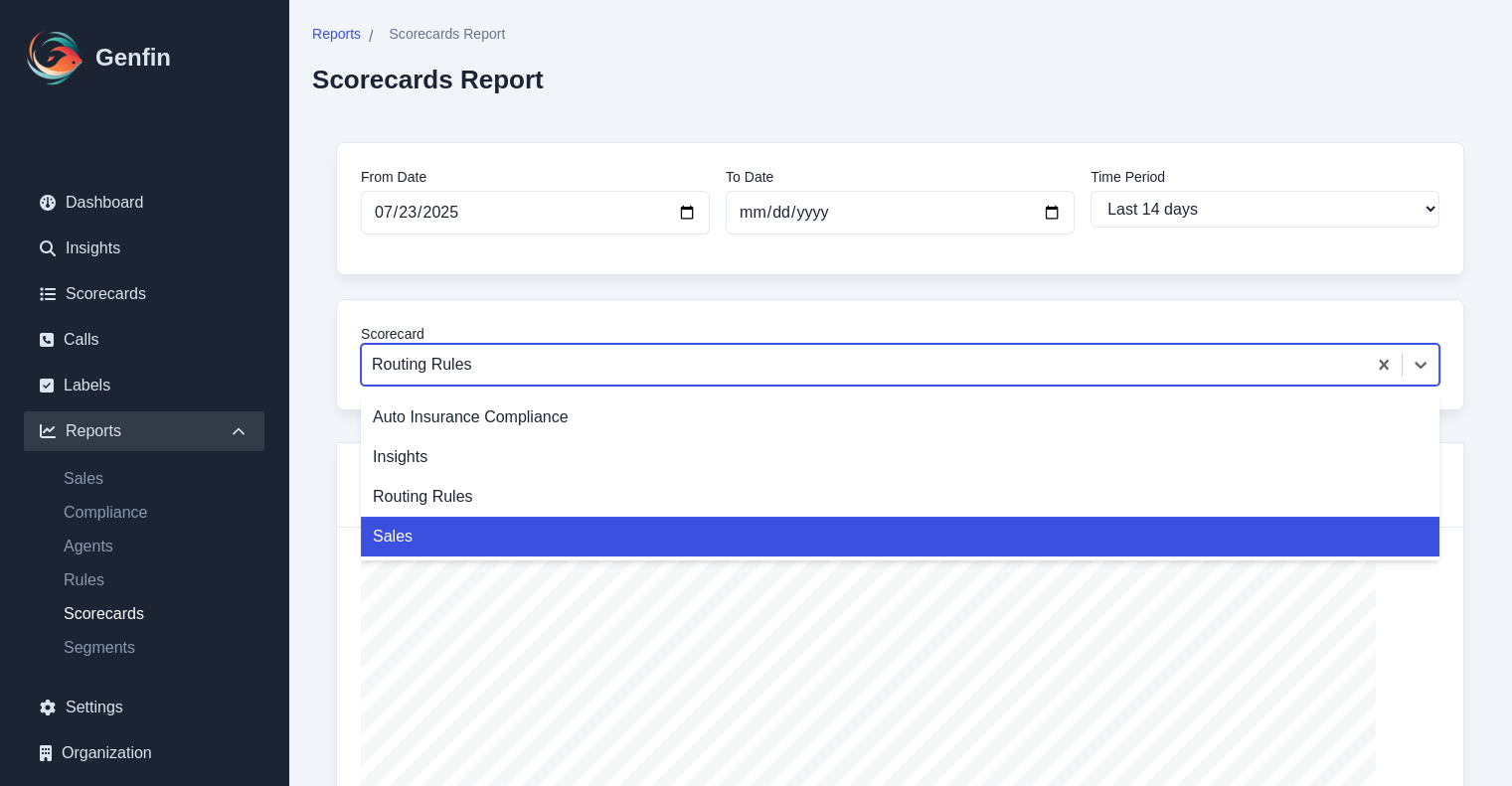 drag, startPoint x: 507, startPoint y: 543, endPoint x: 505, endPoint y: 562, distance: 19.10497 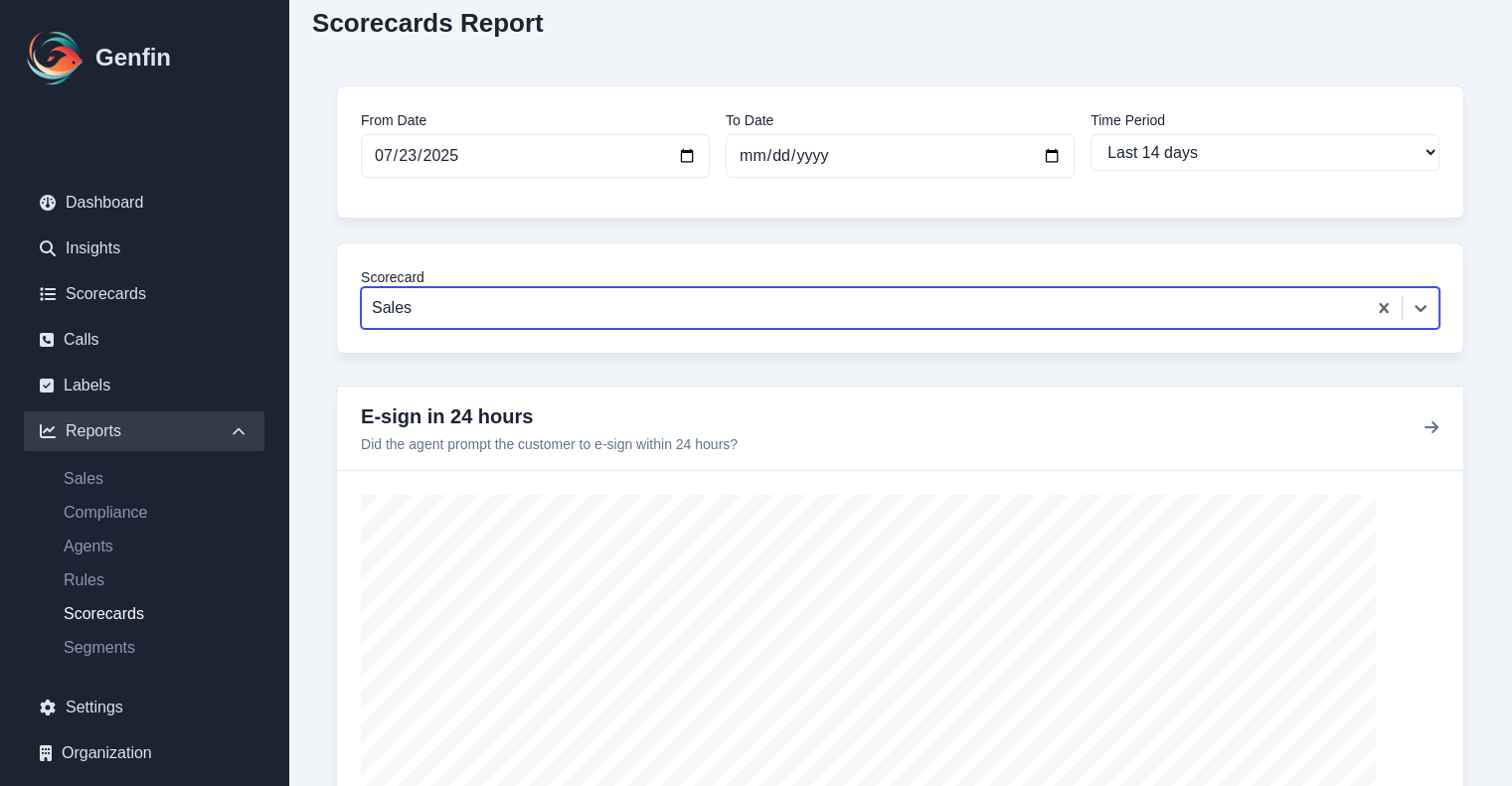 scroll, scrollTop: 0, scrollLeft: 0, axis: both 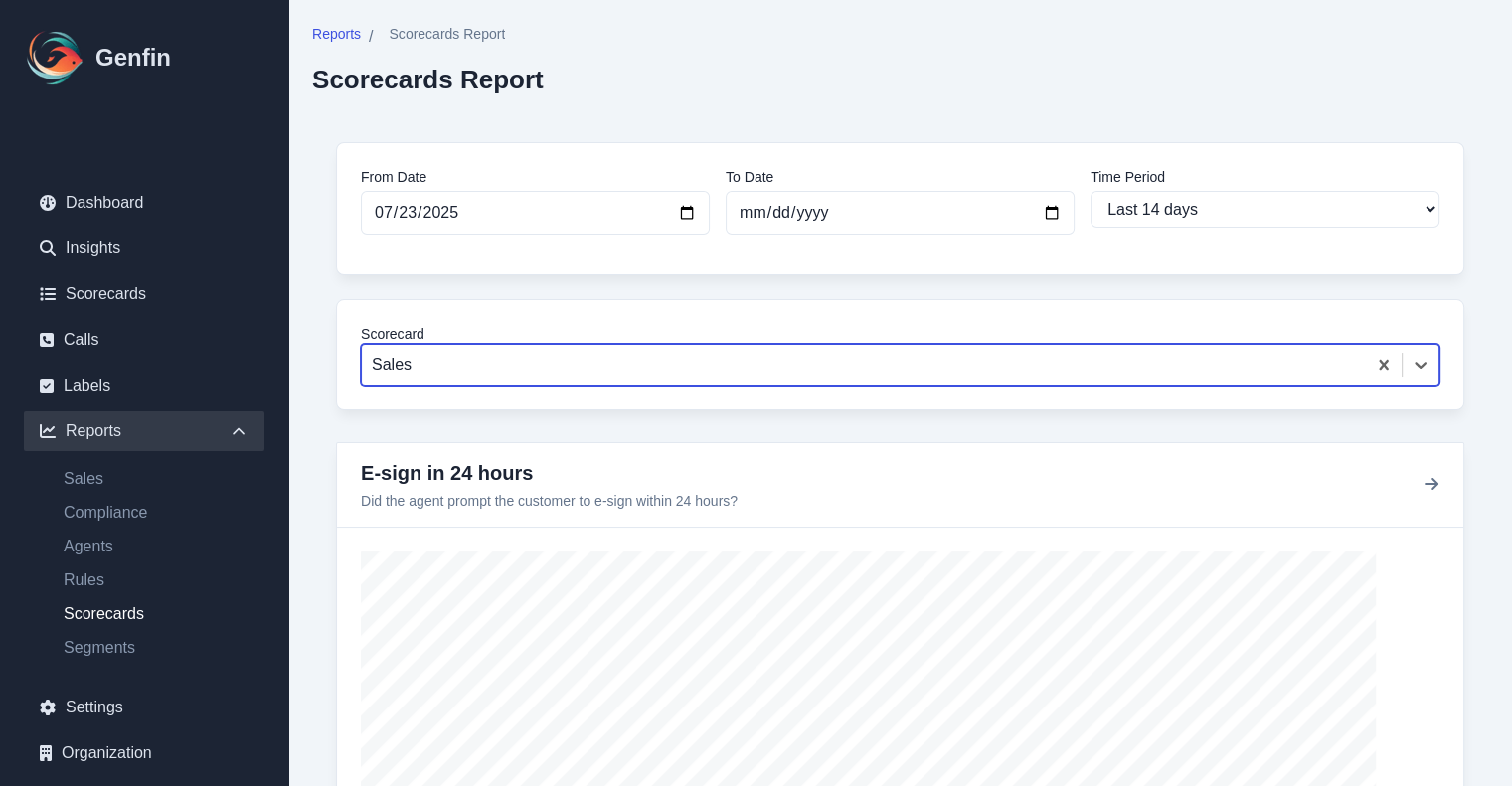 click at bounding box center (864, 365) 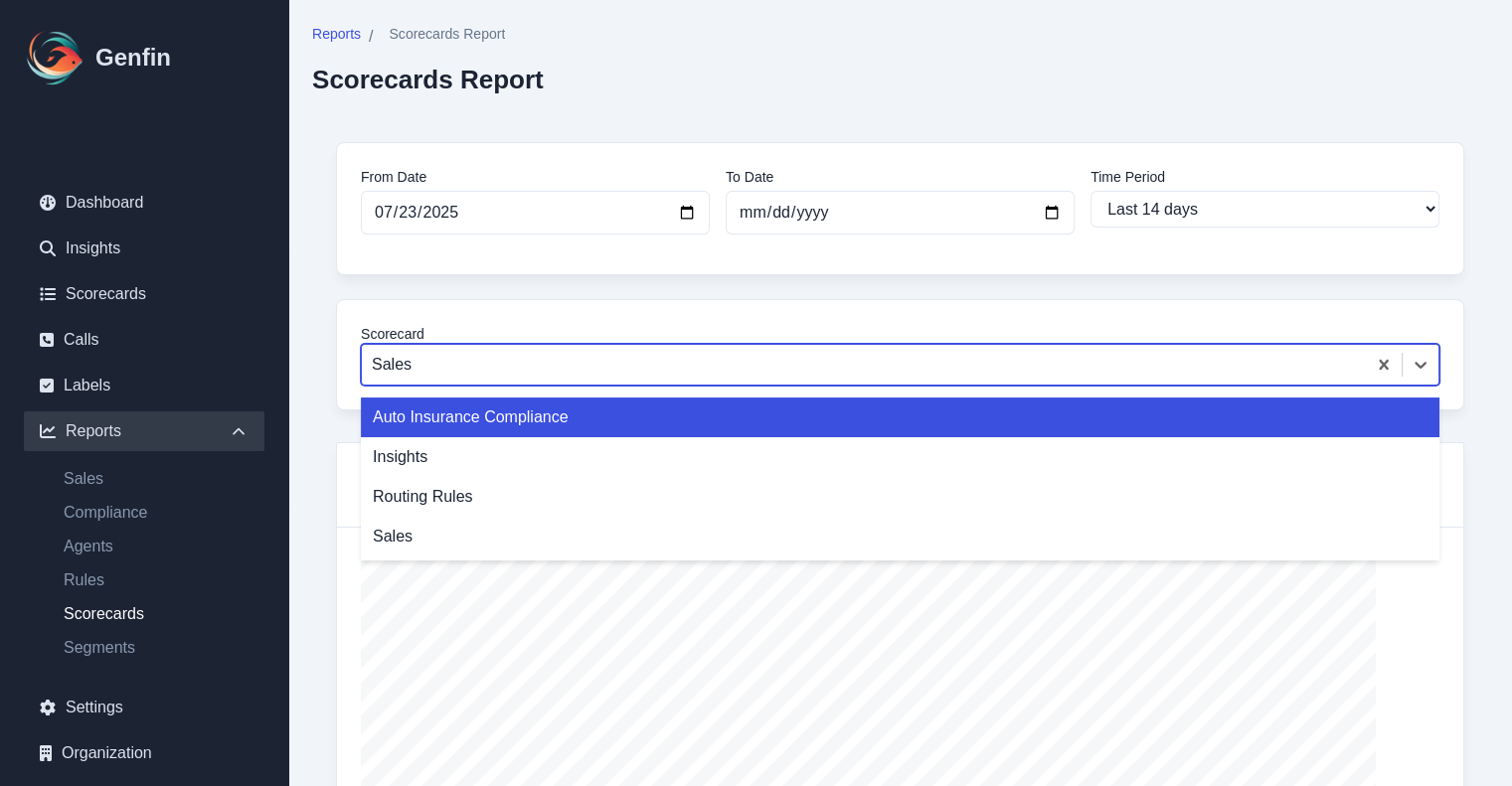 click on "Auto Insurance Compliance" at bounding box center [900, 417] 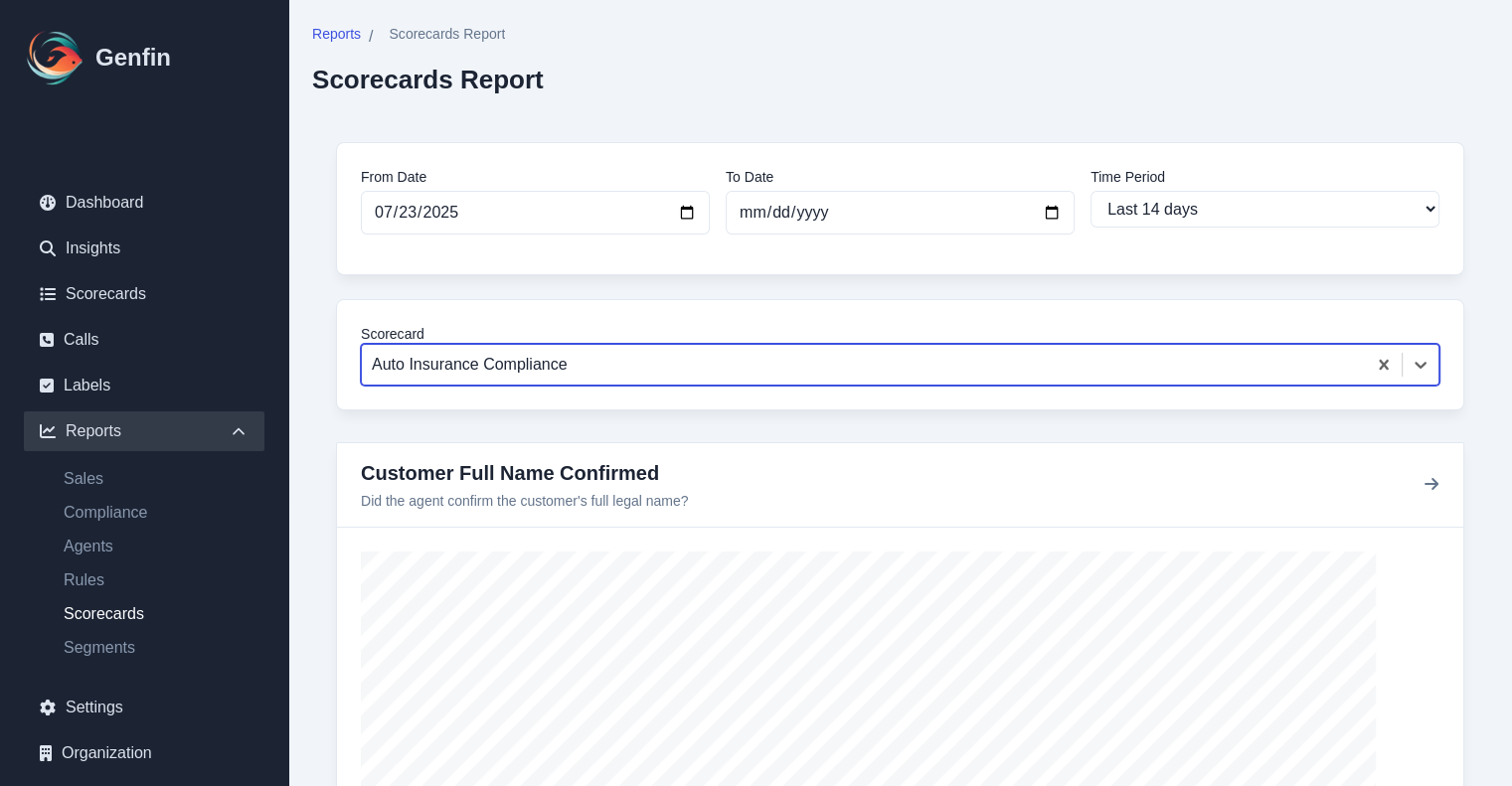 click on "From Date [DATE] To Date [DATE] Time Period Last 7 days Last 14 days Last 30 days Last 90 days Last 180 days Last 365 days Custom Range Scorecard option Auto Insurance Compliance, selected. Auto Insurance Compliance Customer Full Name Confirmed Did the agent confirm the customer's full legal name? E-Mail Address Confirmed Did the agent confirm the customer's e-mail address? Vehicle Model Year Confirmed Did the agent confirm the model year for every vehicle on the policy? Vehicle Model Confirmed Did the agent confirm the exact model for every vehicle? Vehicle Ridesharing Use Asked Did the agent ask whether any vehicle is used for ridesharing (e.g., Uber, Lyft)? Vehicle Annual Mileage Confirmed Did the agent confirm the estimated annual mileage for each vehicle? Vehicle Tracking Device Confirmed Did the agent confirm whether each vehicle is equipped with a tracking or telematics device? Marital Status Confirmed Did the agent confirm the customer's marital status? Date of Birth Confirmed [NAME]" at bounding box center [900, 6092] 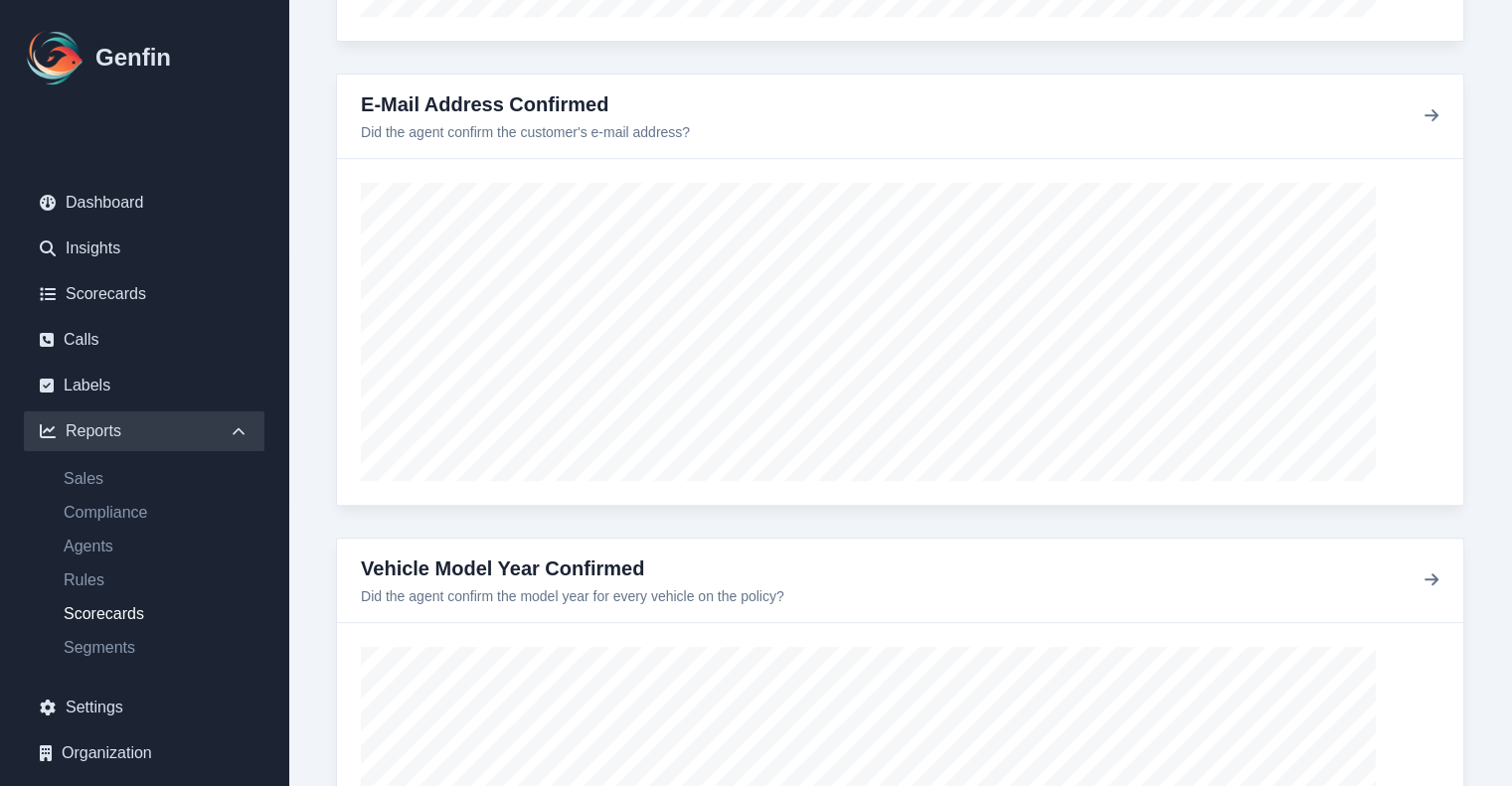 scroll, scrollTop: 795, scrollLeft: 0, axis: vertical 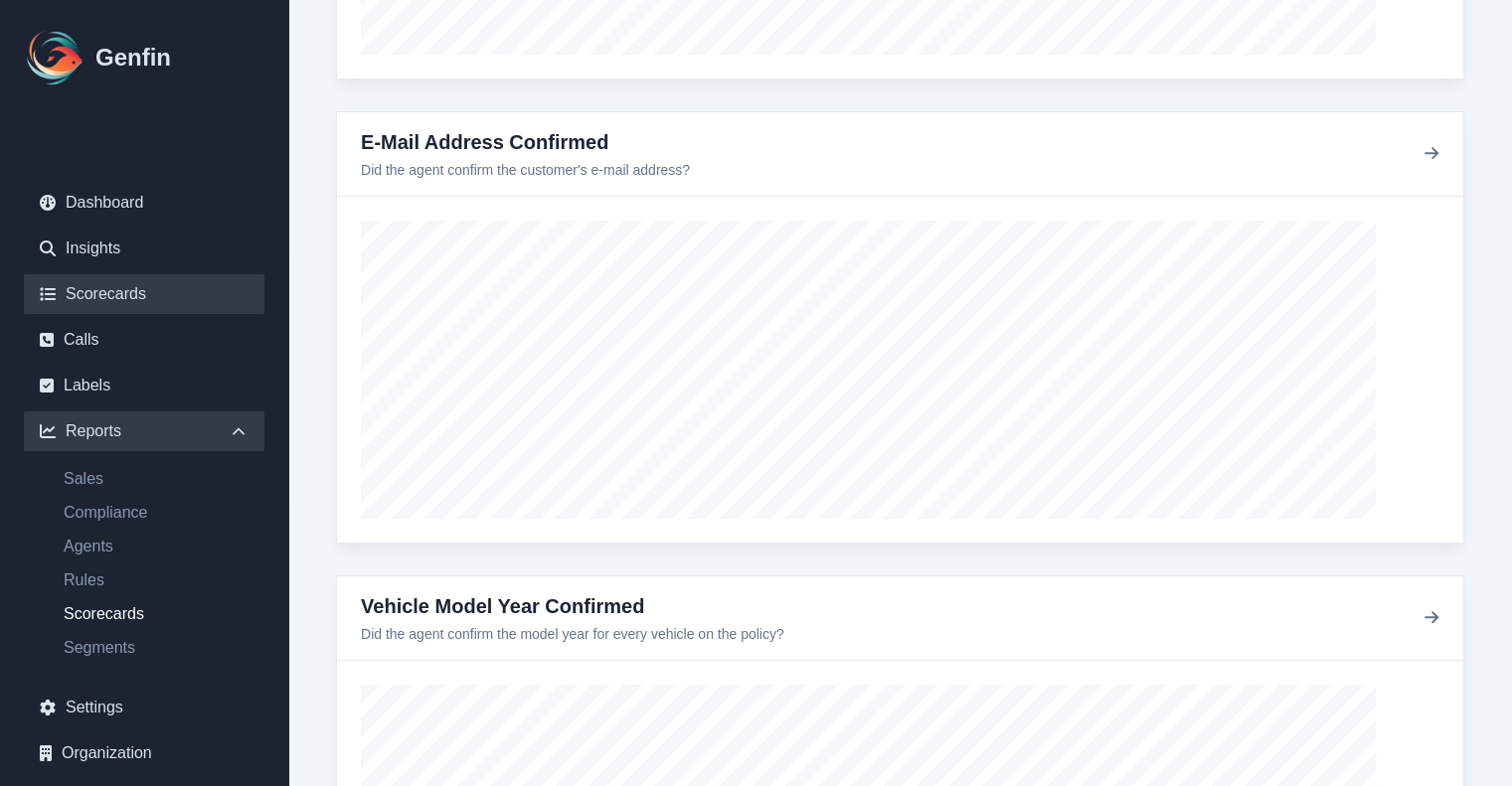 click on "Scorecards" at bounding box center [144, 294] 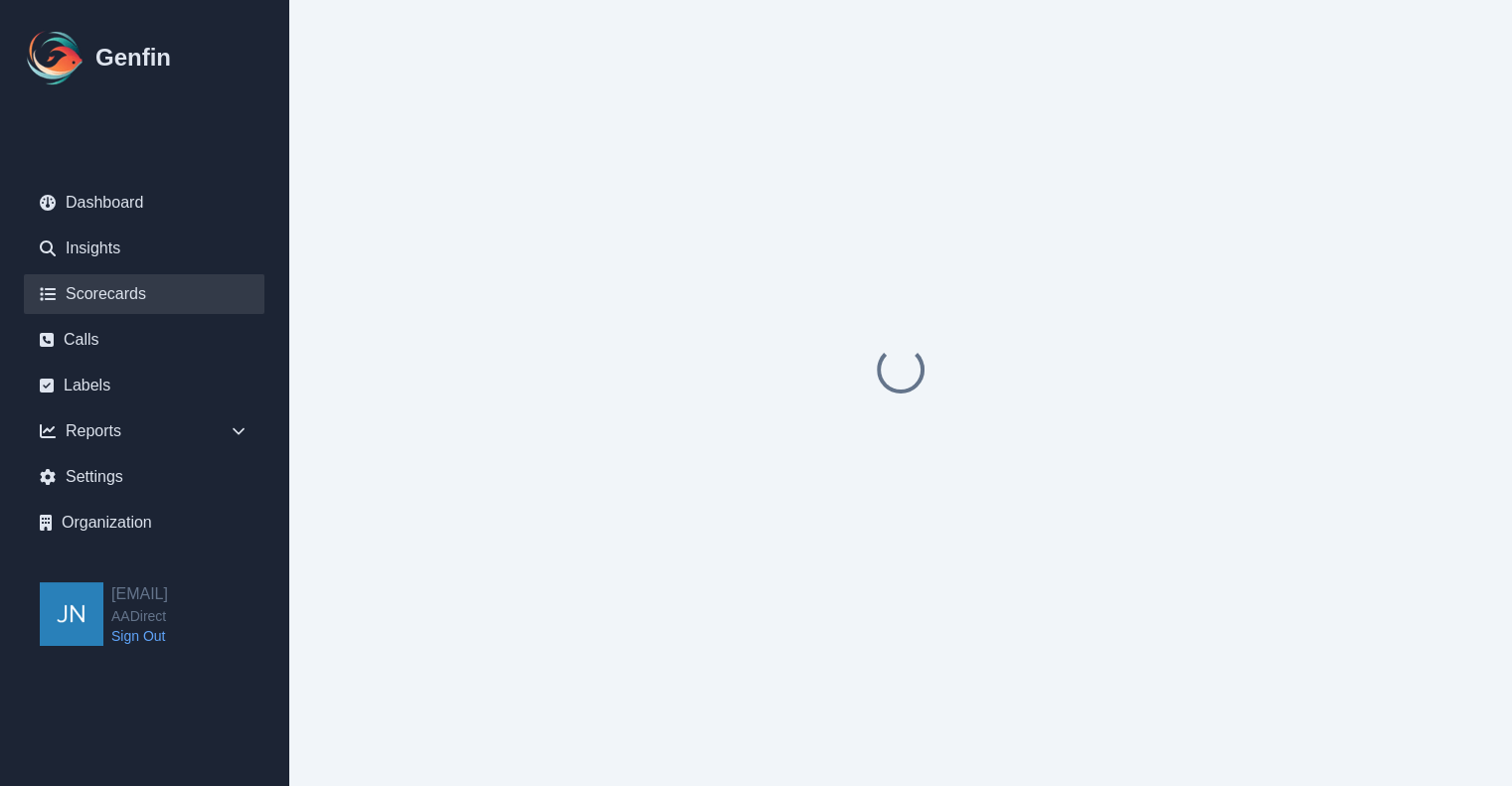 scroll, scrollTop: 0, scrollLeft: 0, axis: both 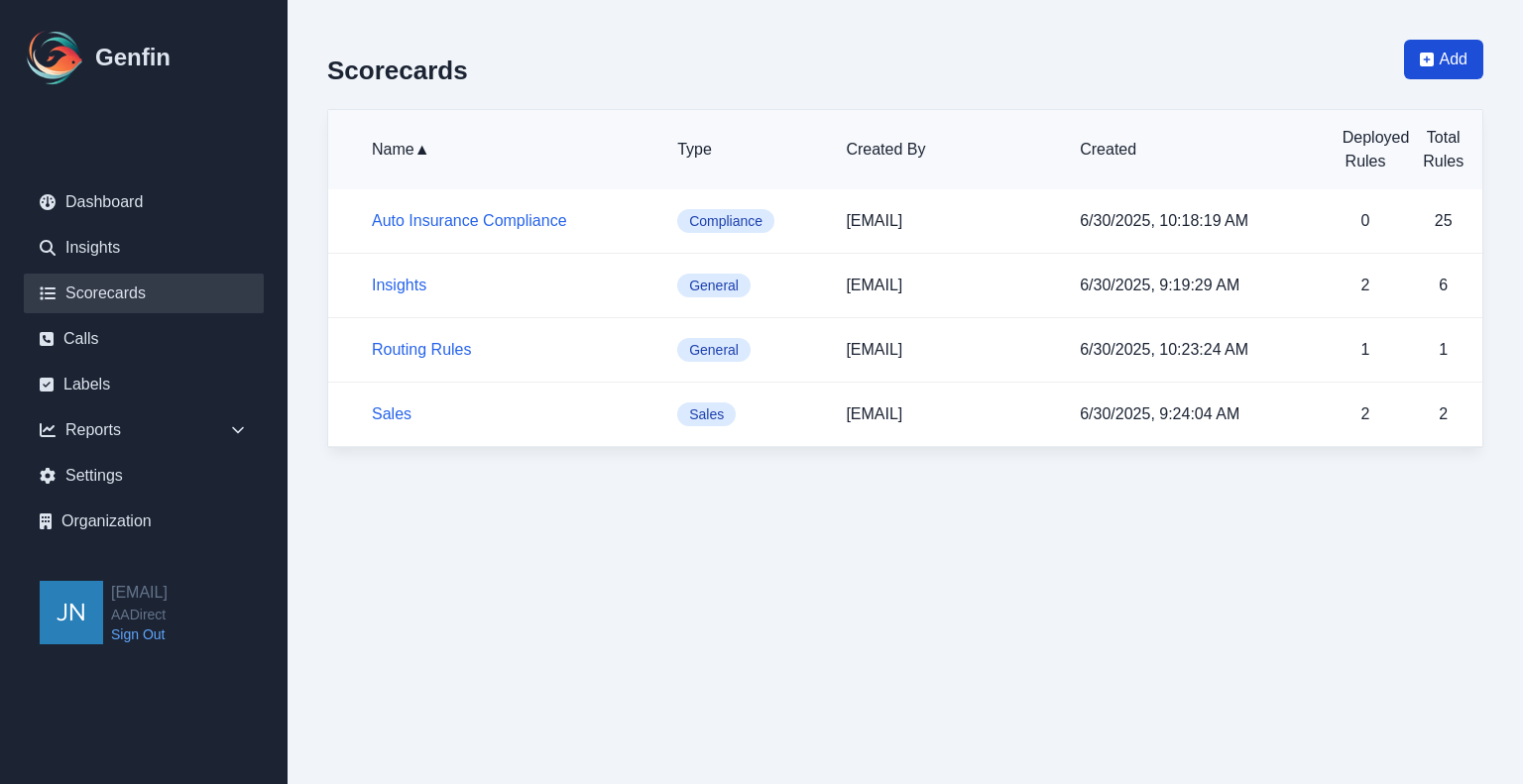click 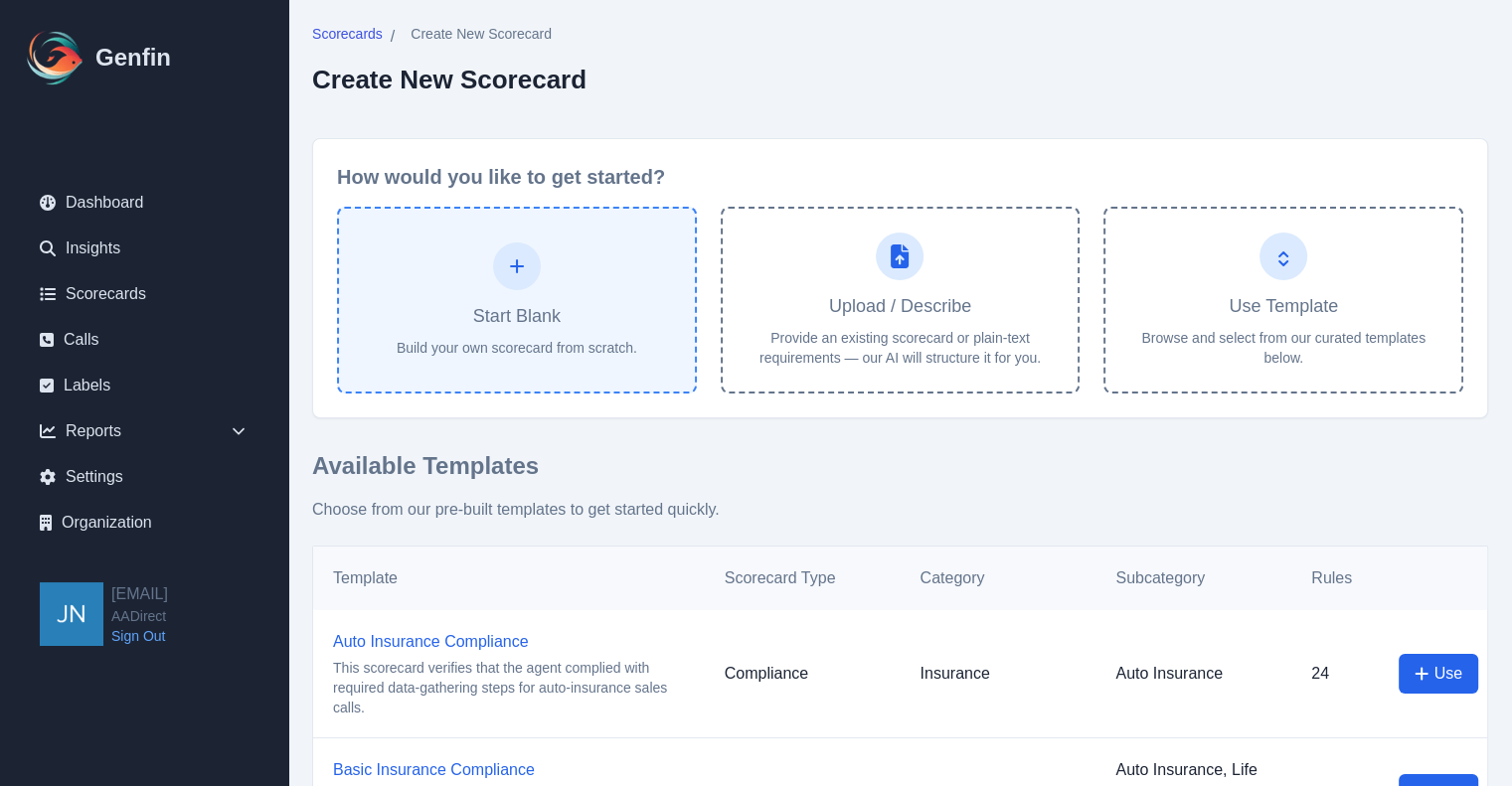 click on "Start Blank Build your own scorecard from scratch." at bounding box center (517, 300) 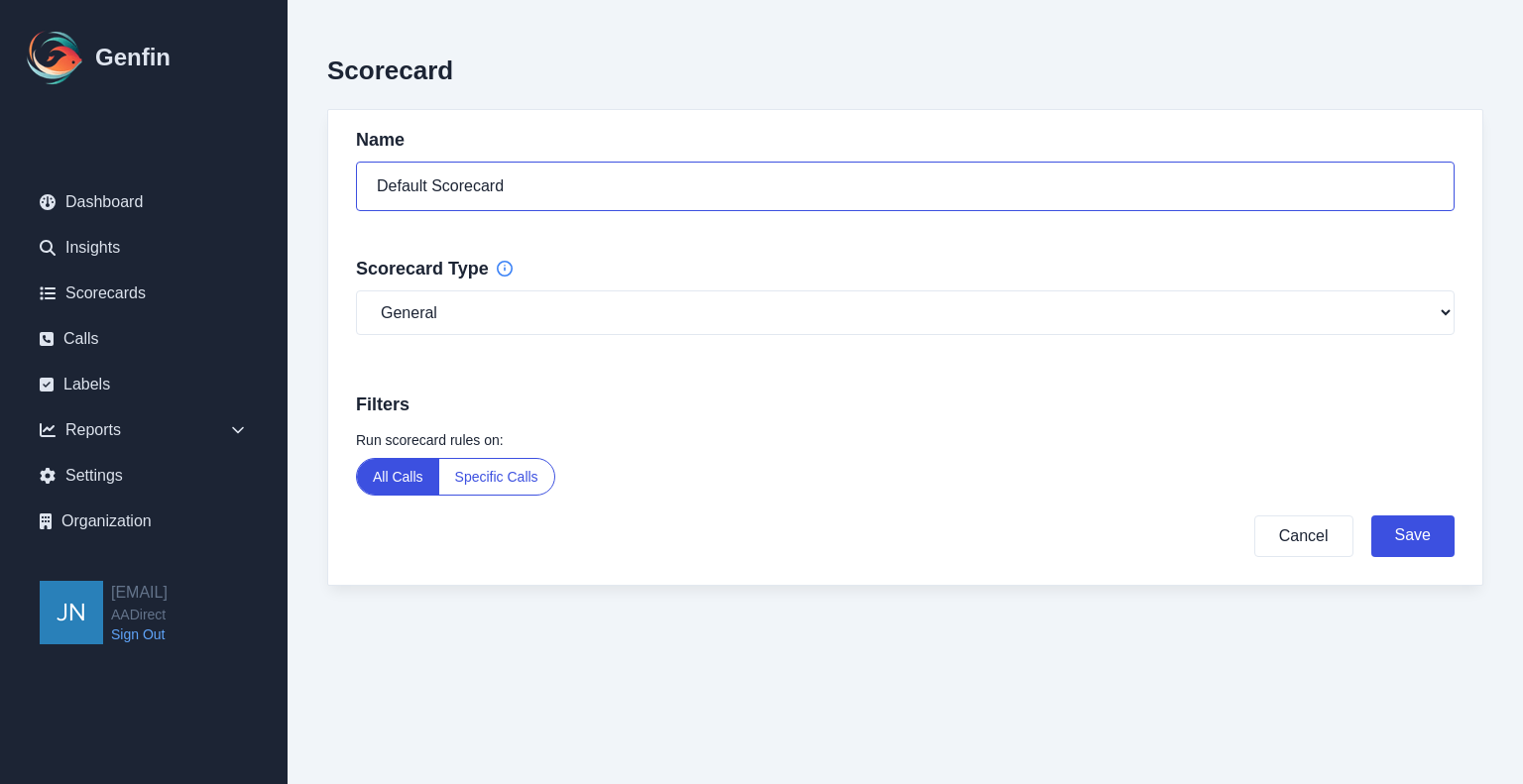 click on "Default Scorecard" at bounding box center (905, 186) 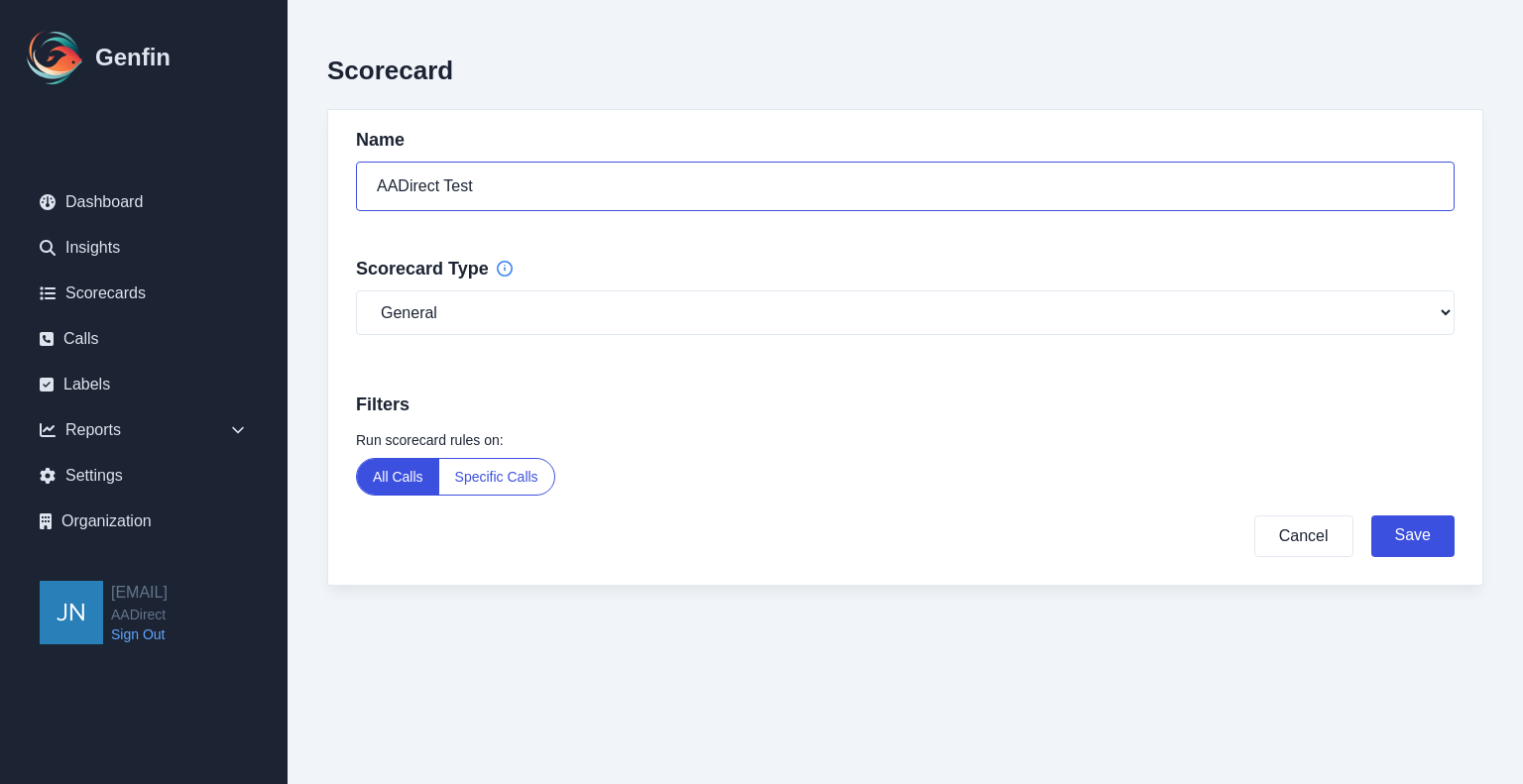 type on "AADirect Test" 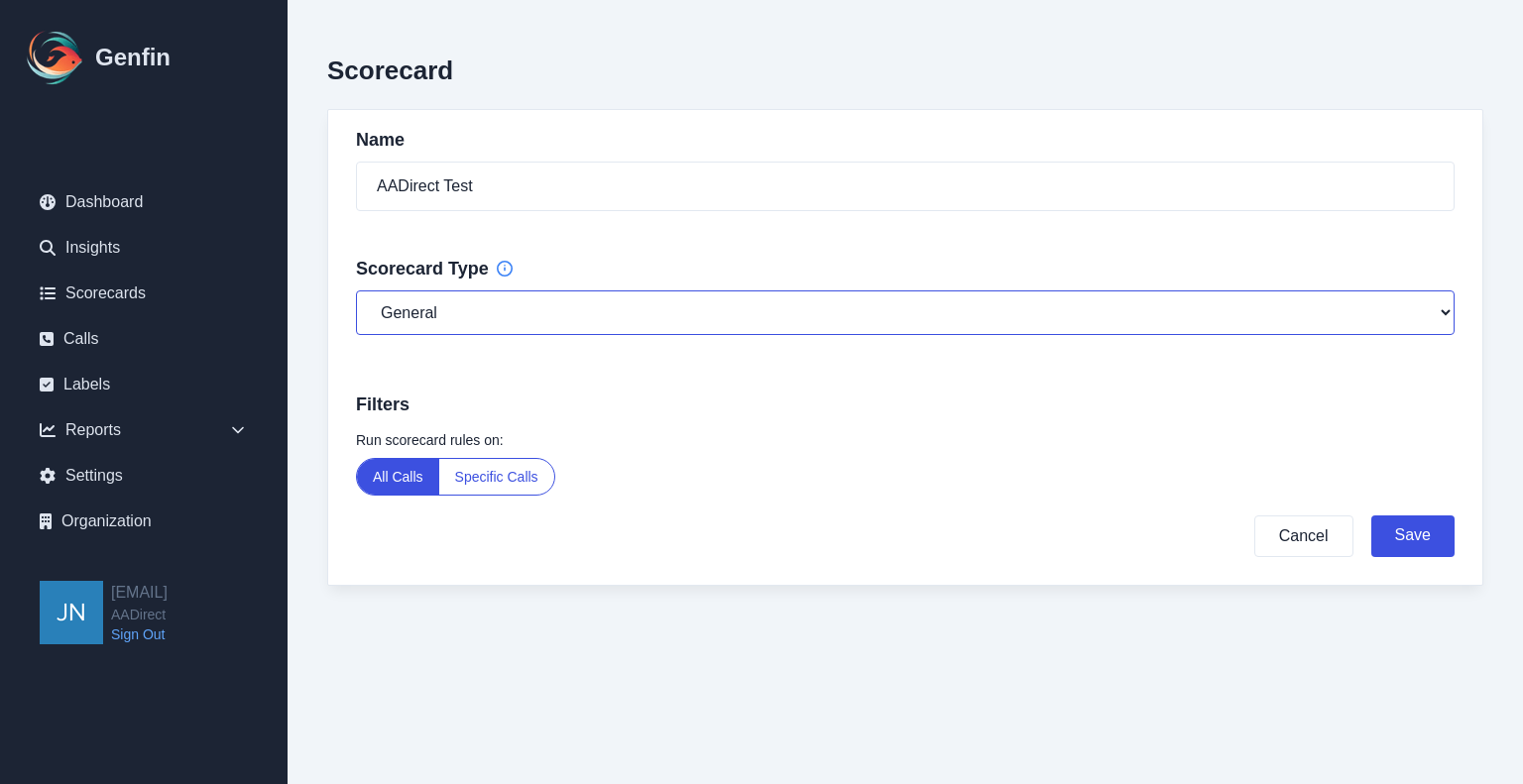 click on "General Compliance Sales" at bounding box center (905, 312) 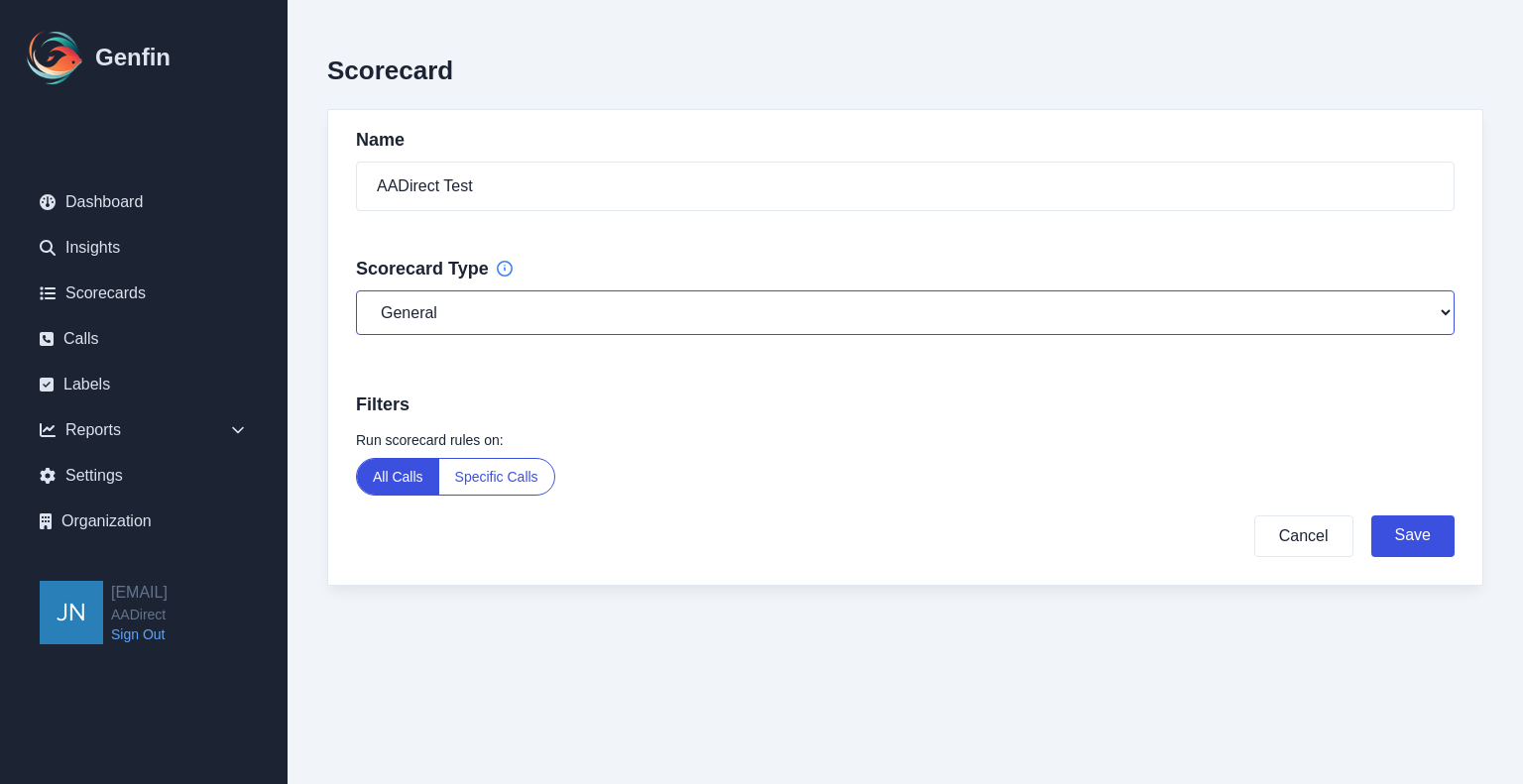 click on "General Compliance Sales" at bounding box center [905, 312] 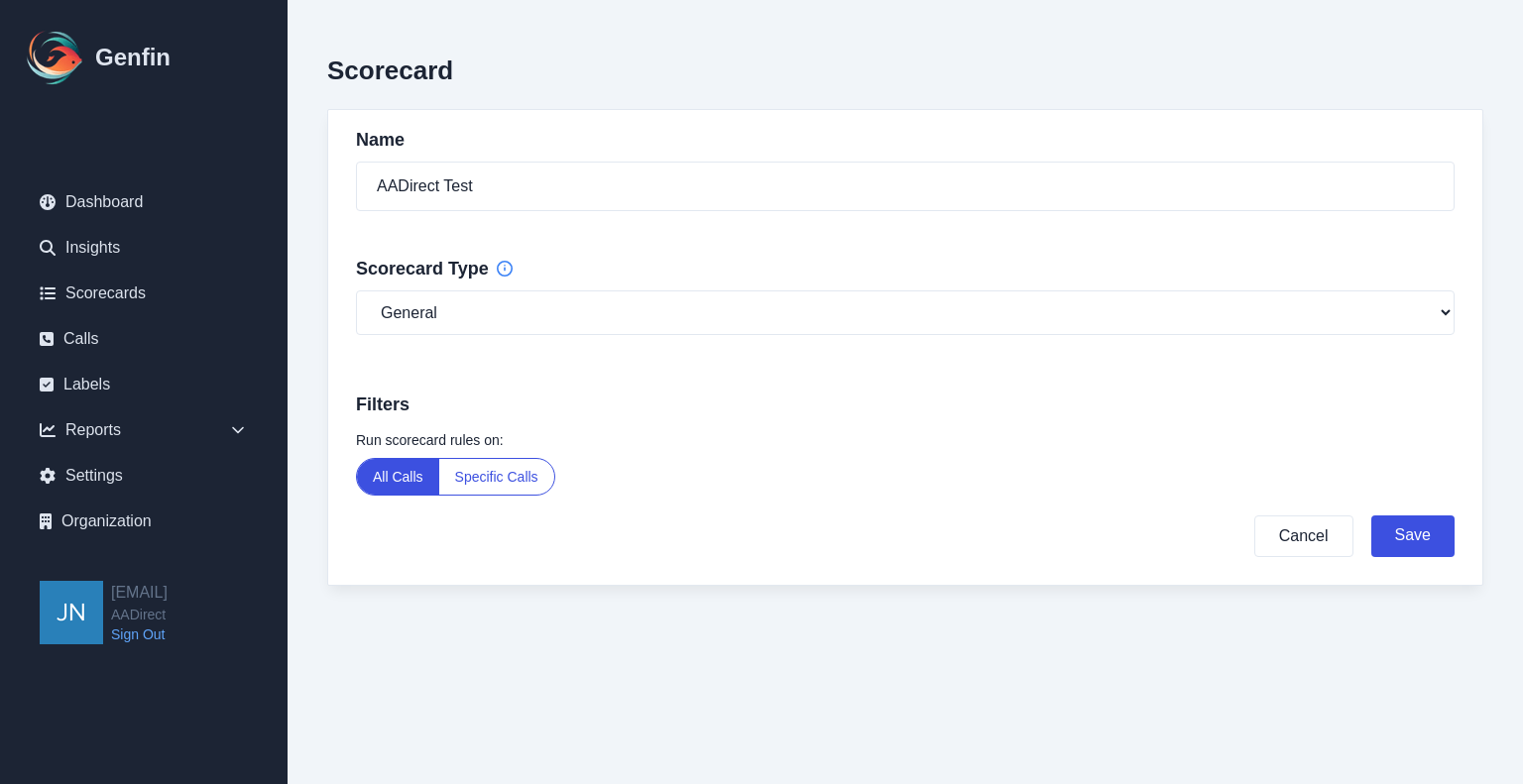 click on "Name AADirect Test Scorecard Type General Compliance Sales Filters Run scorecard rules on: All Calls Specific Calls Cancel Save" at bounding box center (905, 347) 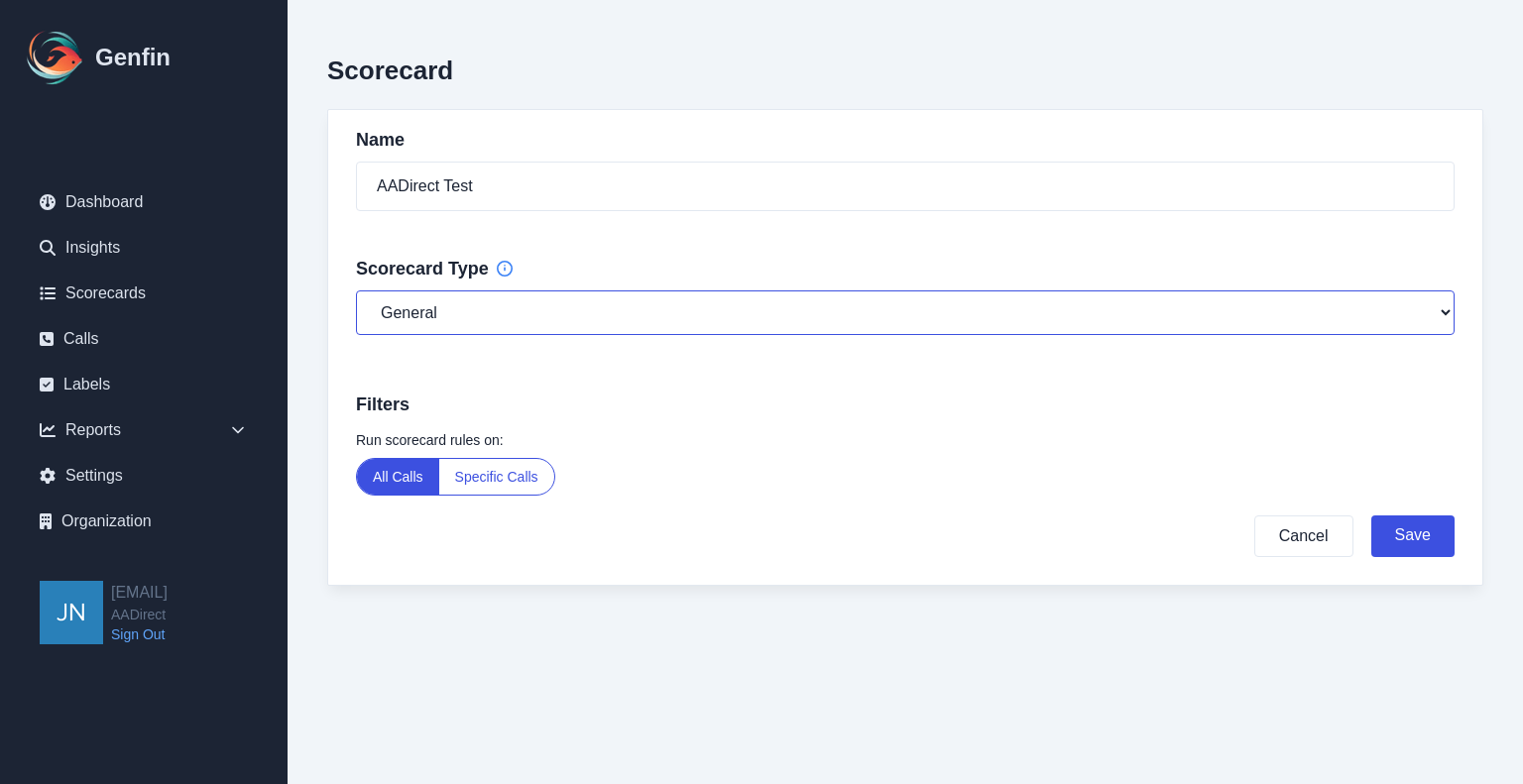 click on "General Compliance Sales" at bounding box center (905, 312) 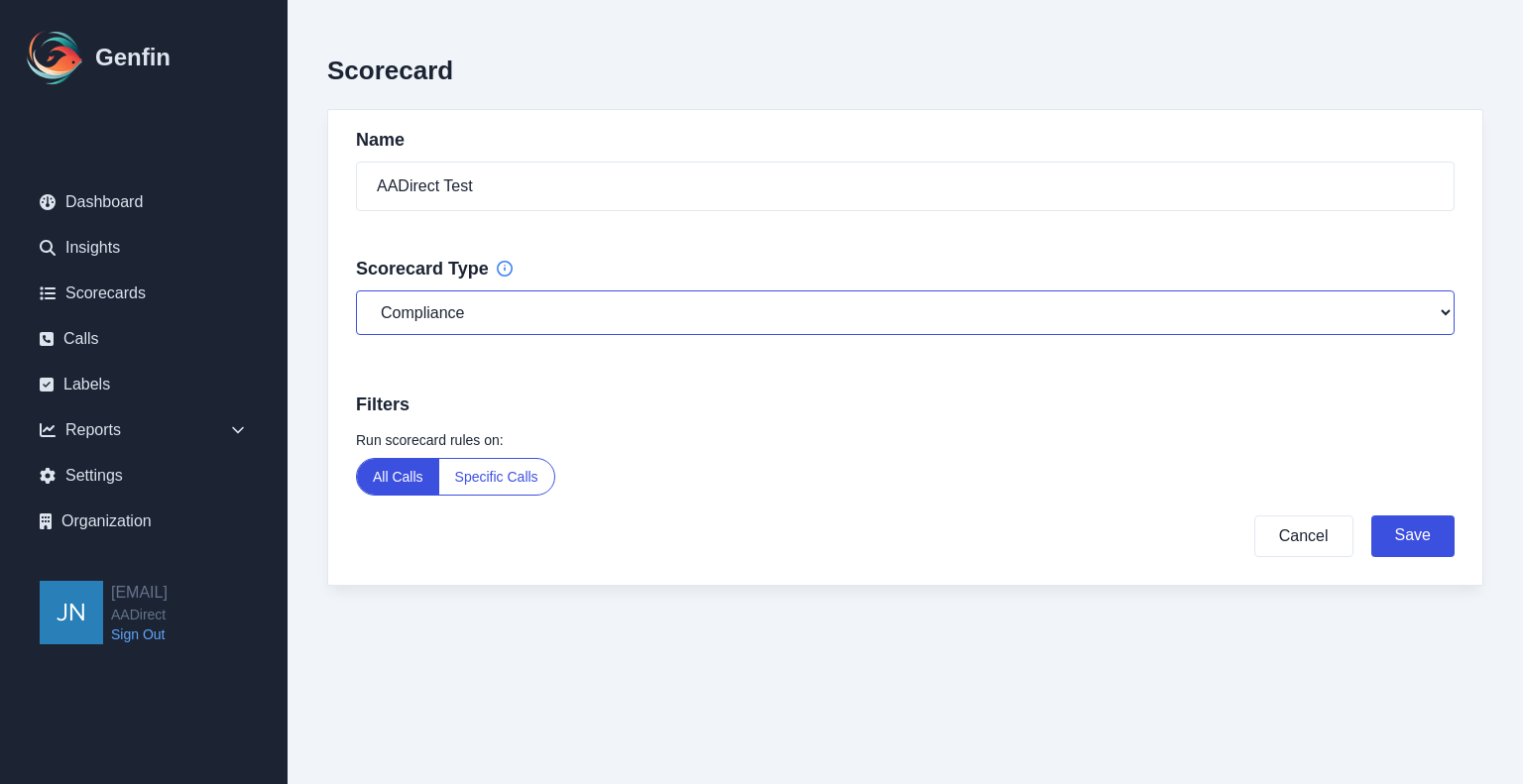 click on "General Compliance Sales" at bounding box center (905, 312) 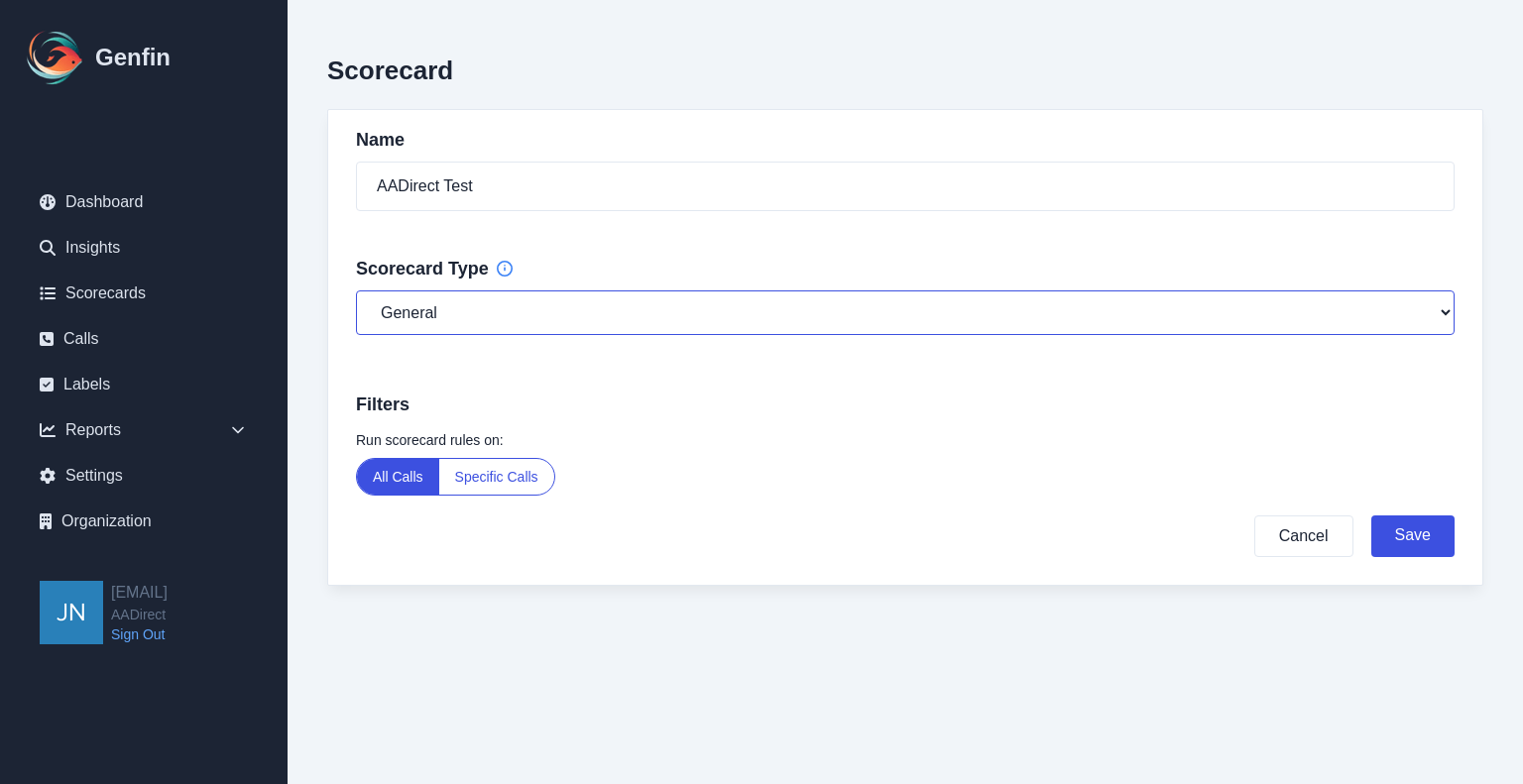 click on "General Compliance Sales" at bounding box center [905, 312] 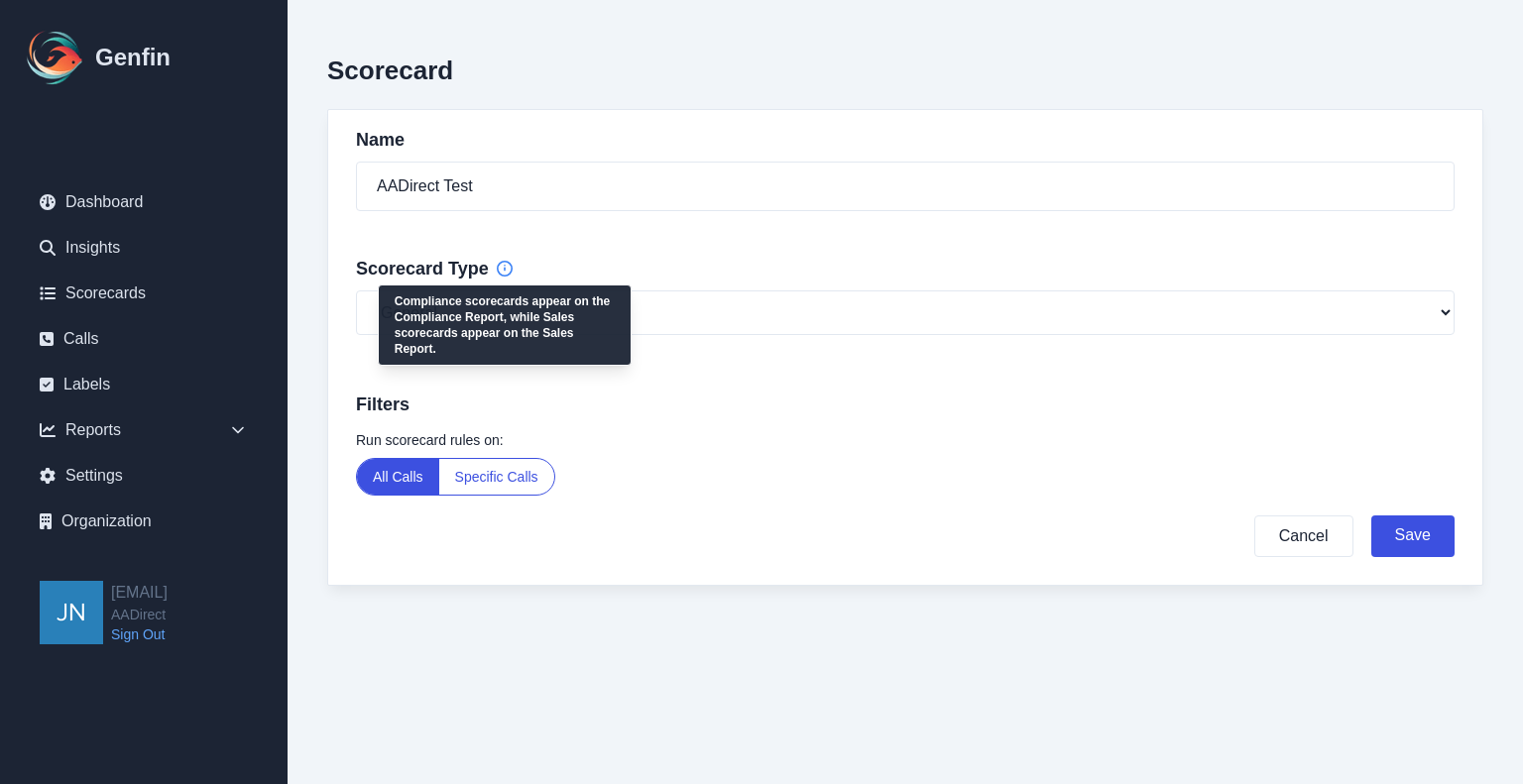 click 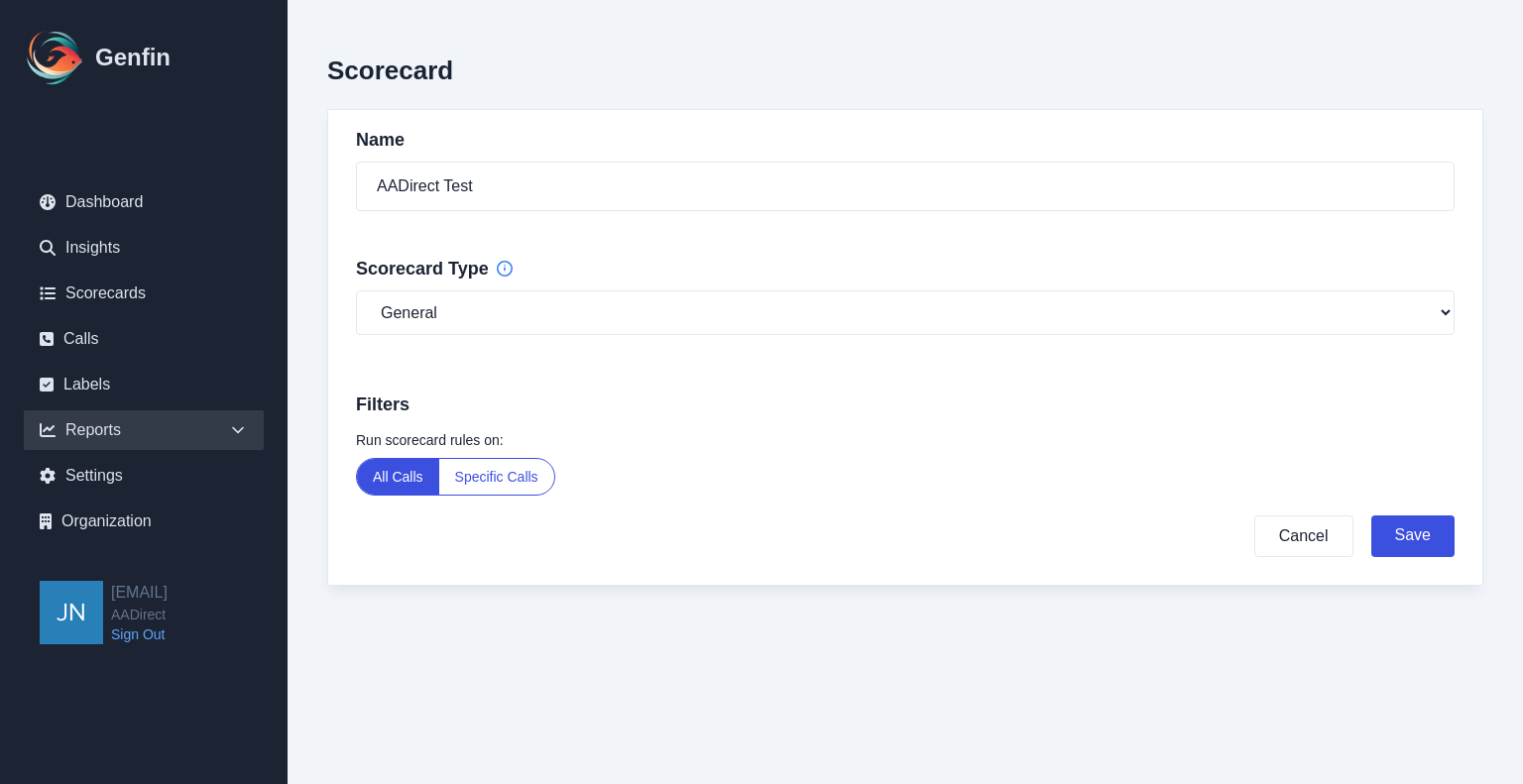 click 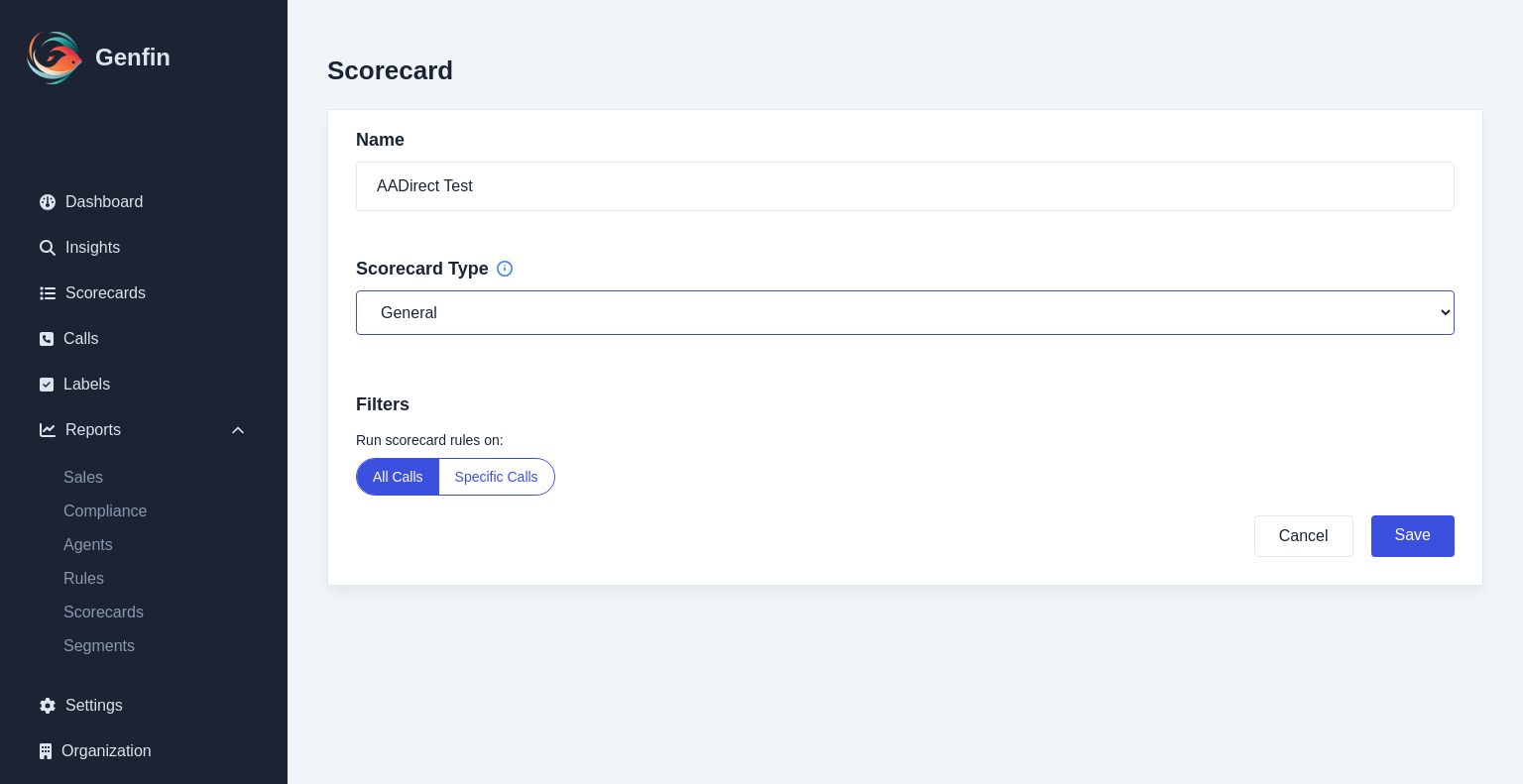 click on "General Compliance Sales" at bounding box center (905, 312) 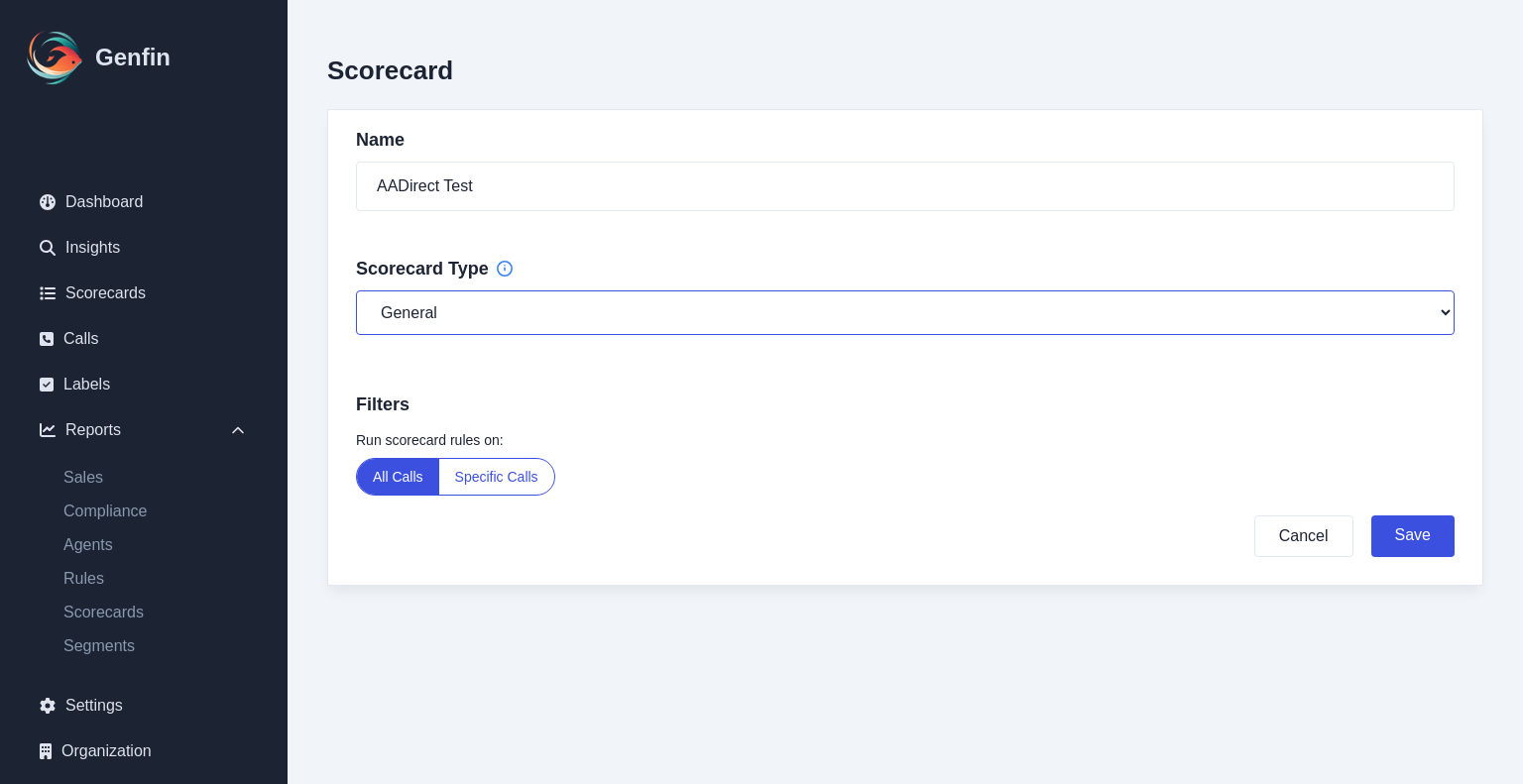 click on "General Compliance Sales" at bounding box center (905, 312) 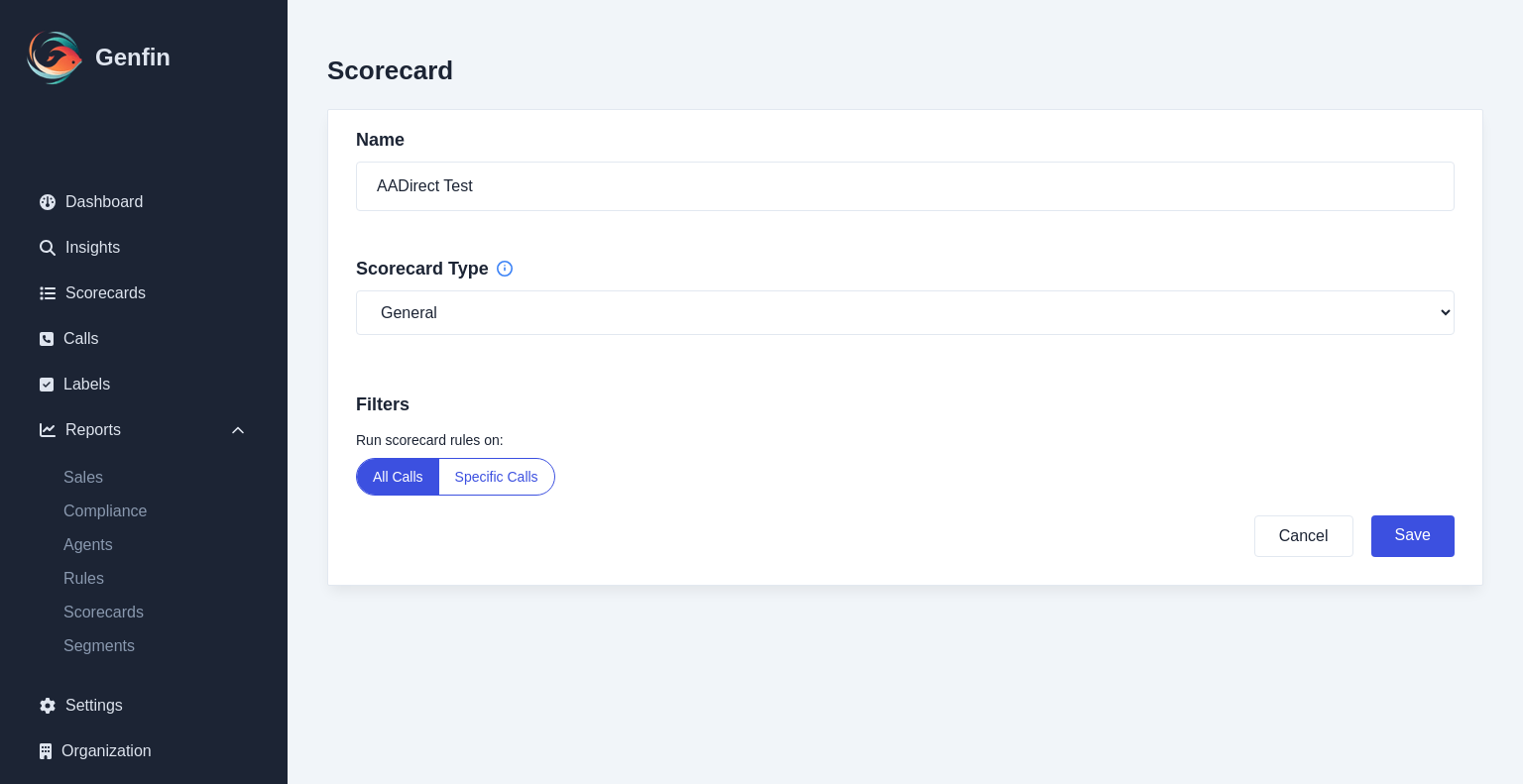 click on "General Compliance Sales" at bounding box center [905, 324] 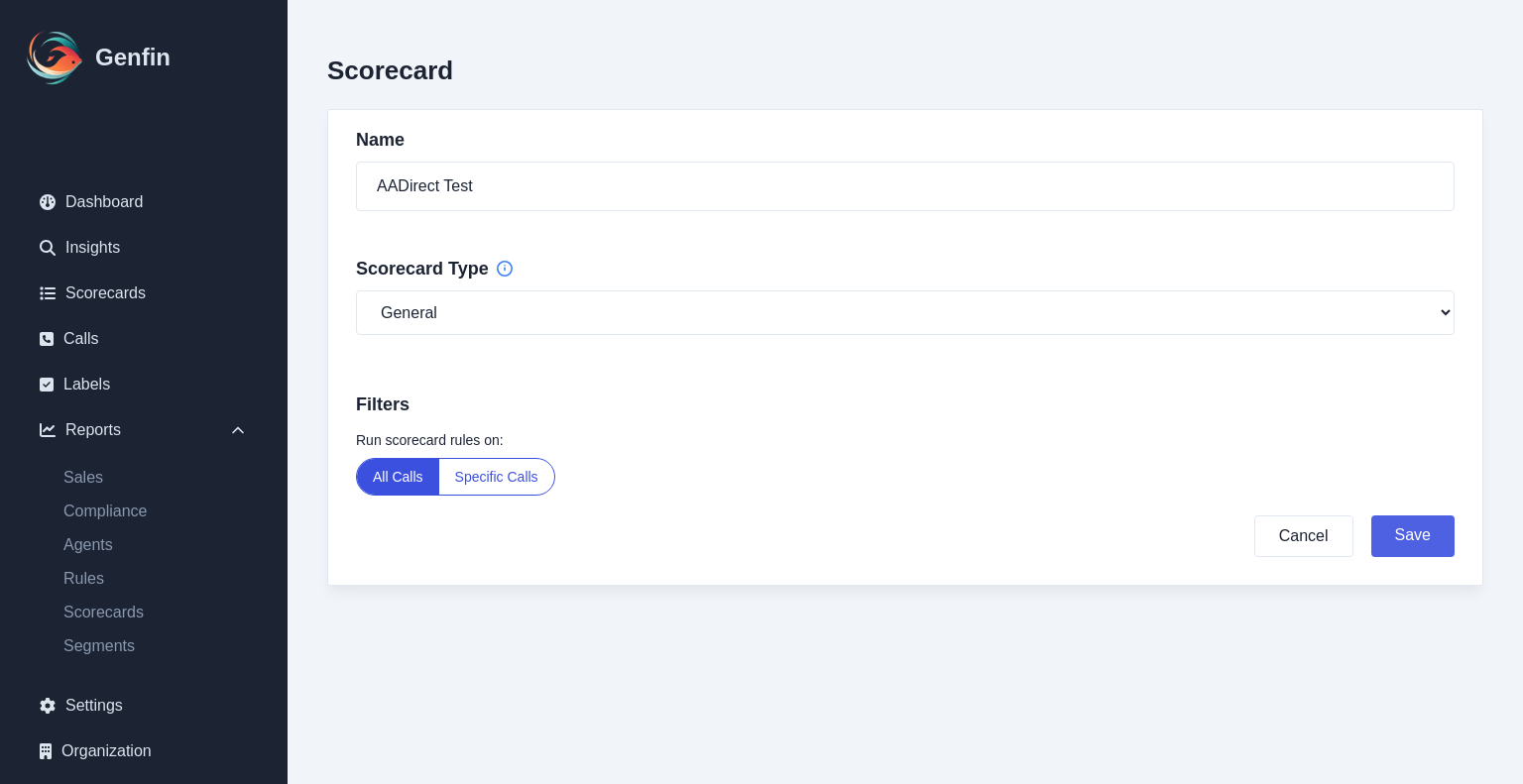 click on "Save" at bounding box center (1413, 536) 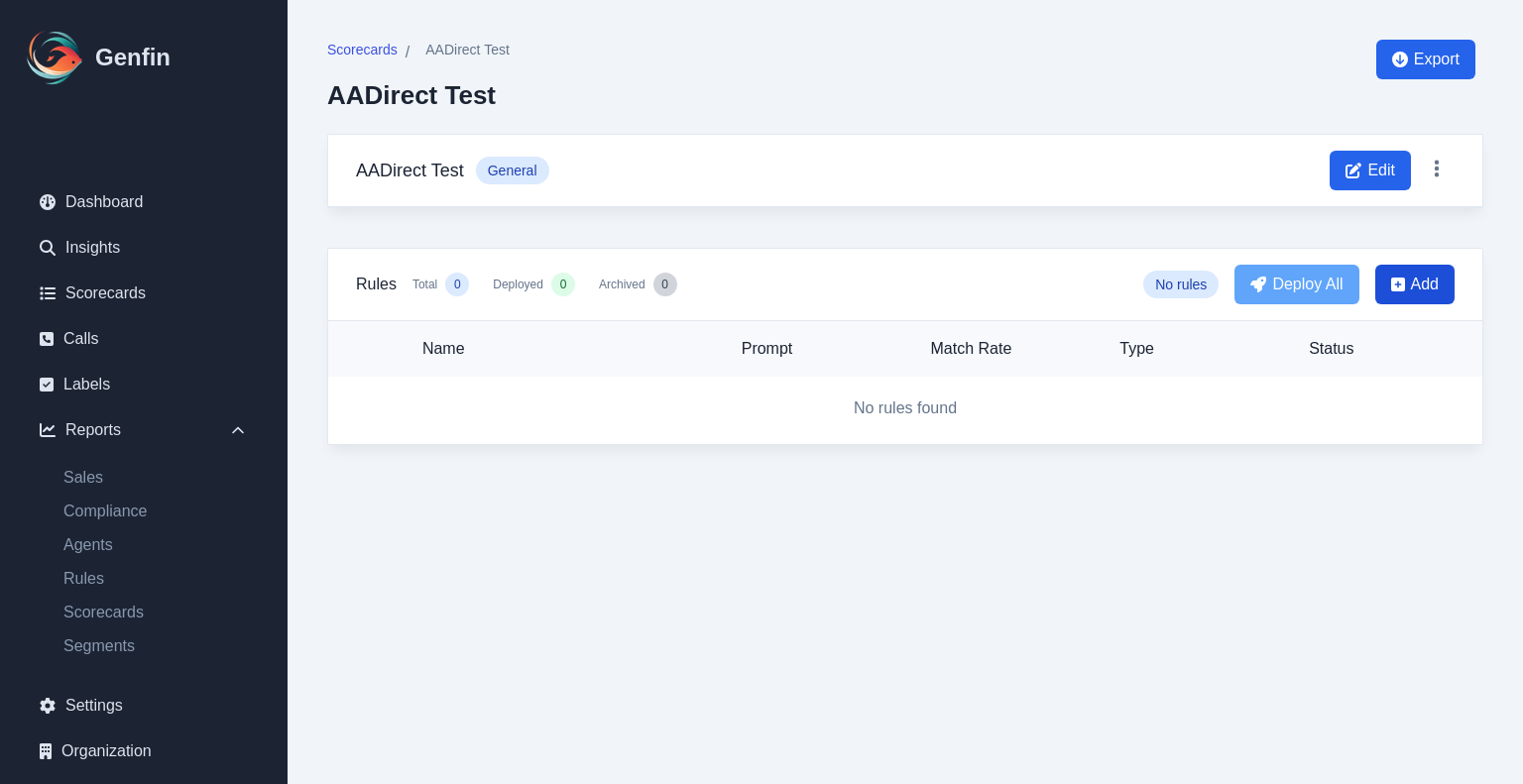 click on "Add" at bounding box center [1425, 284] 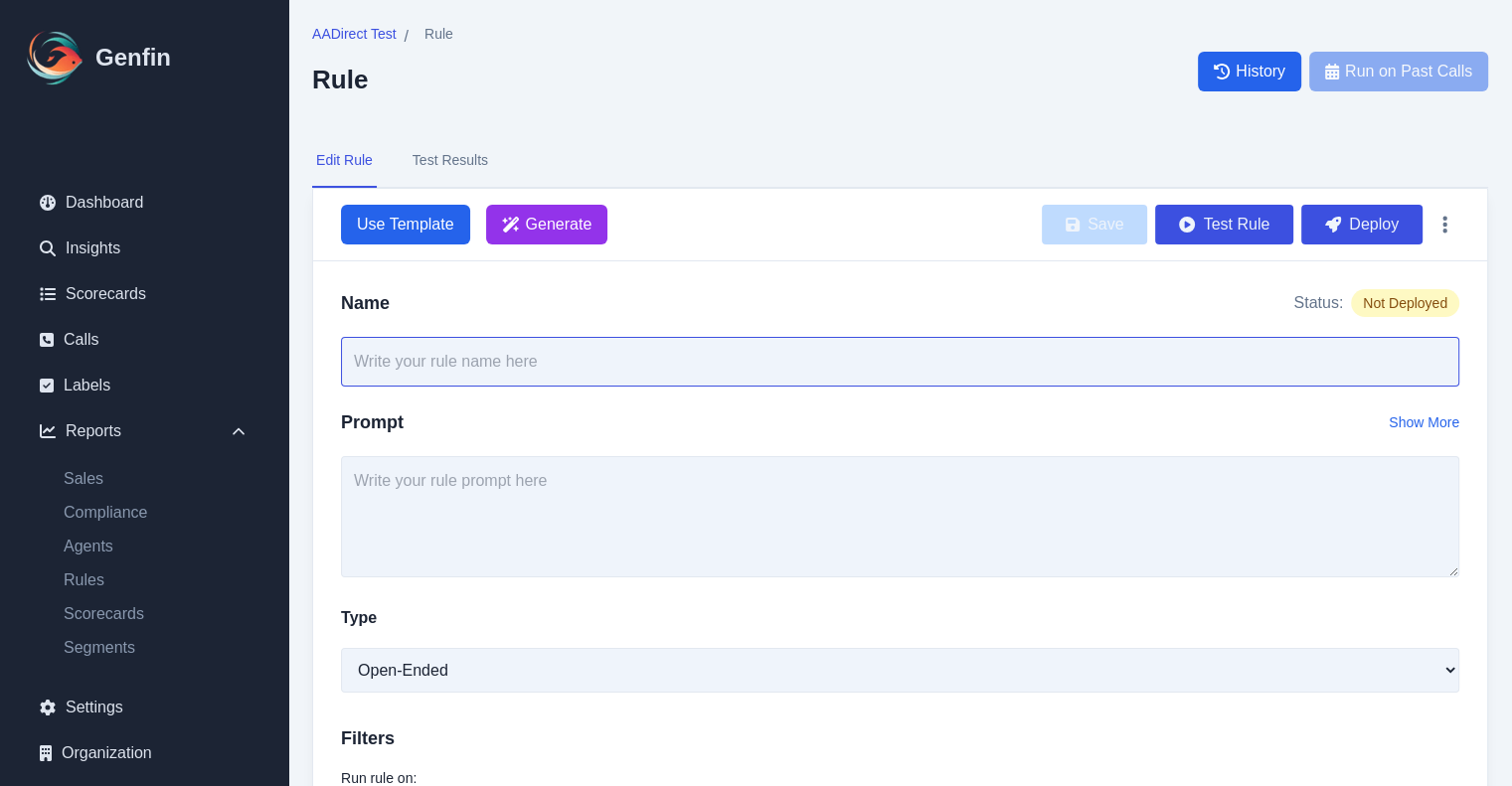 drag, startPoint x: 550, startPoint y: 382, endPoint x: 575, endPoint y: 376, distance: 25.70992 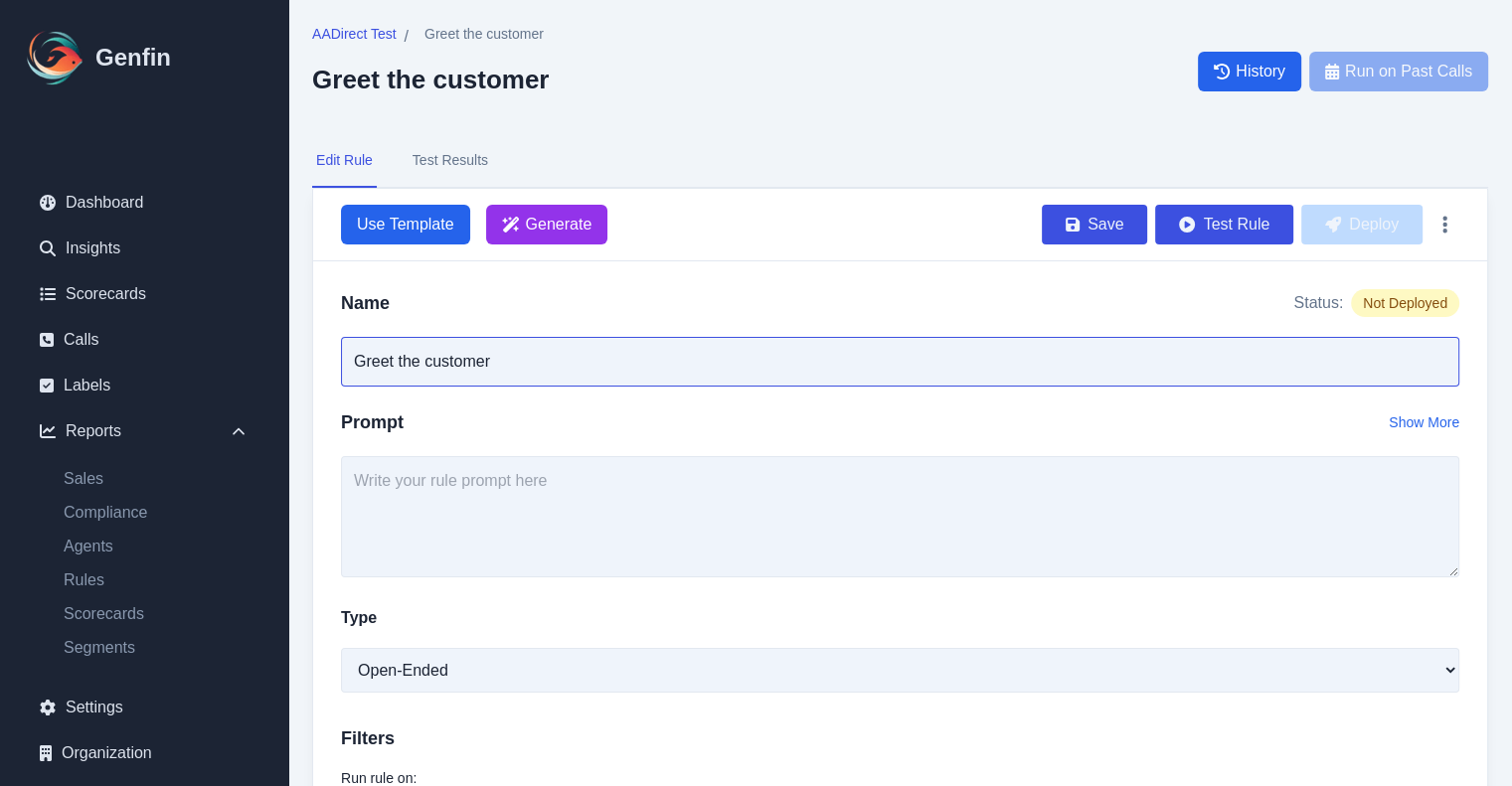 type on "Greet the customer" 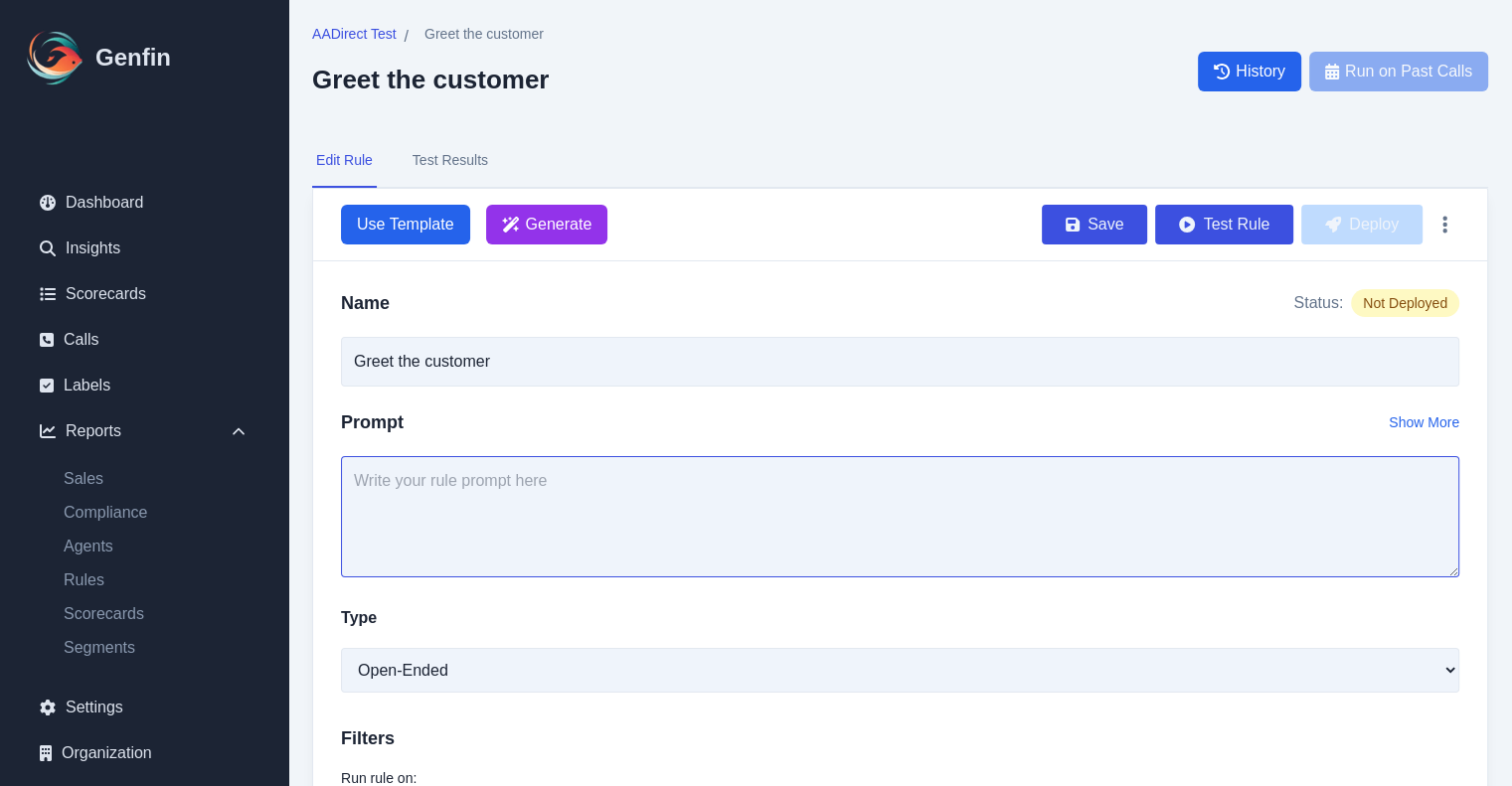 click at bounding box center (900, 517) 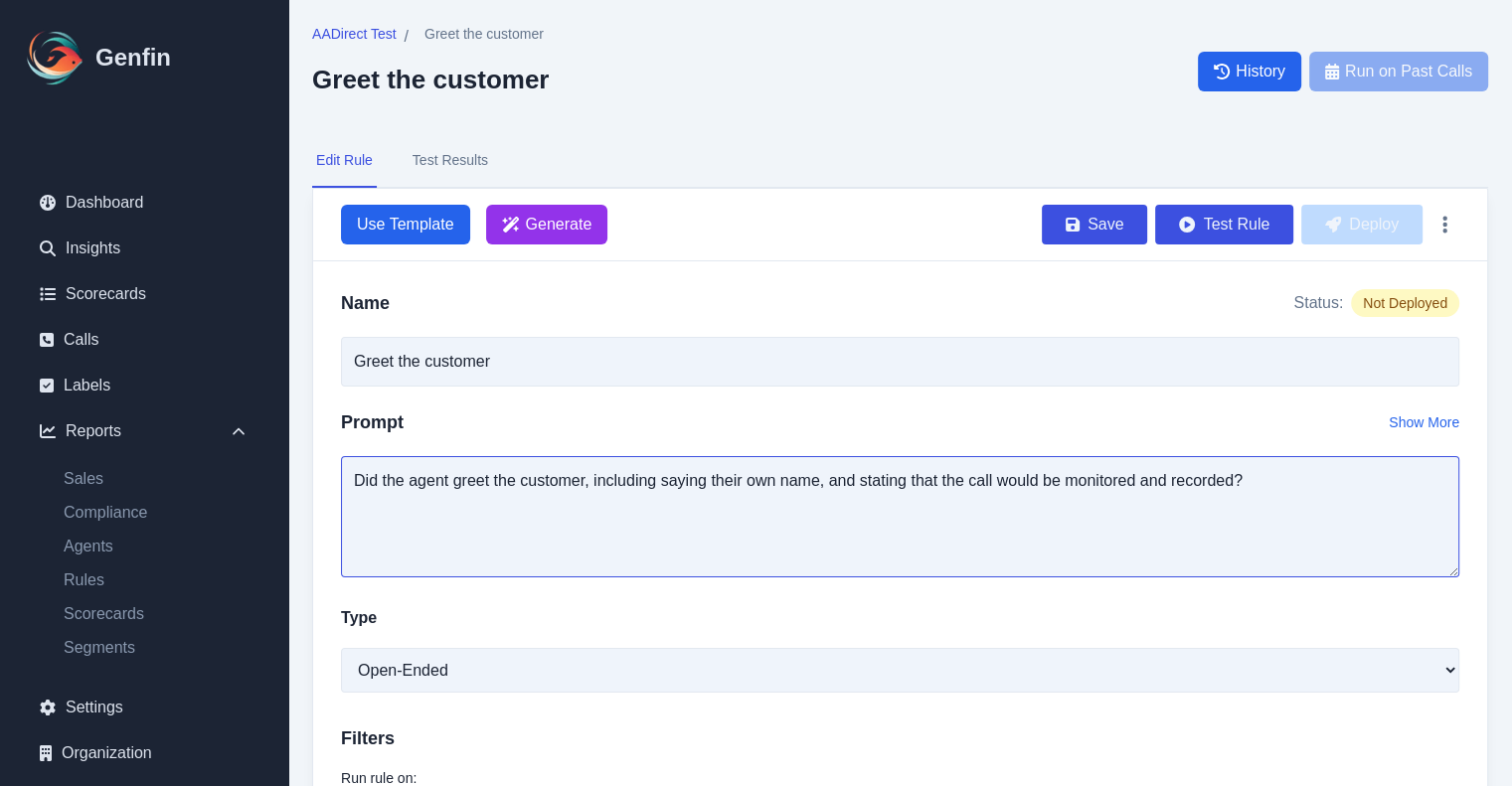 type on "Did the agent greet the customer, including saying their own name, and stating that the call would be monitored and recorded?" 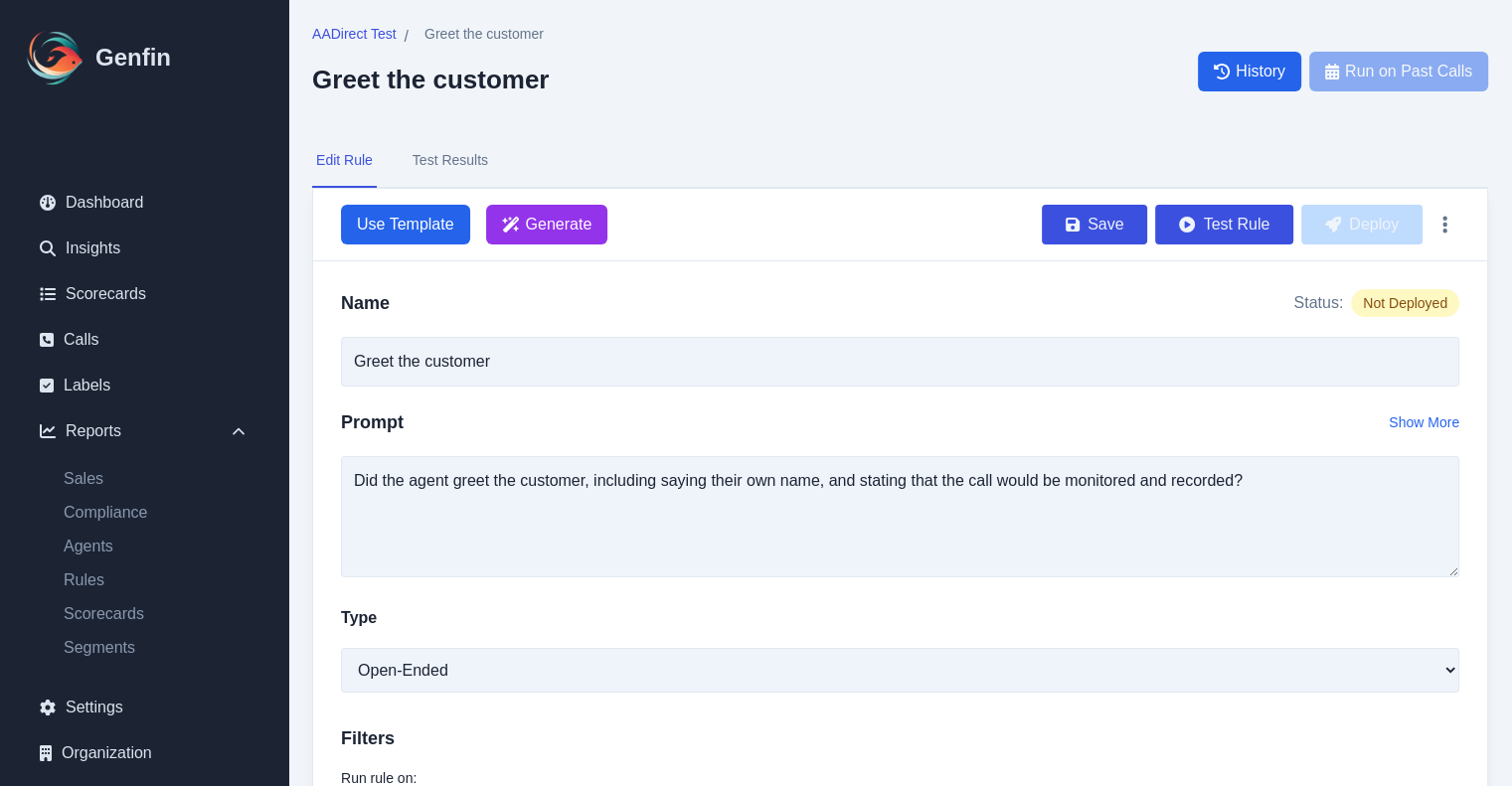 click on "Type" at bounding box center (900, 623) 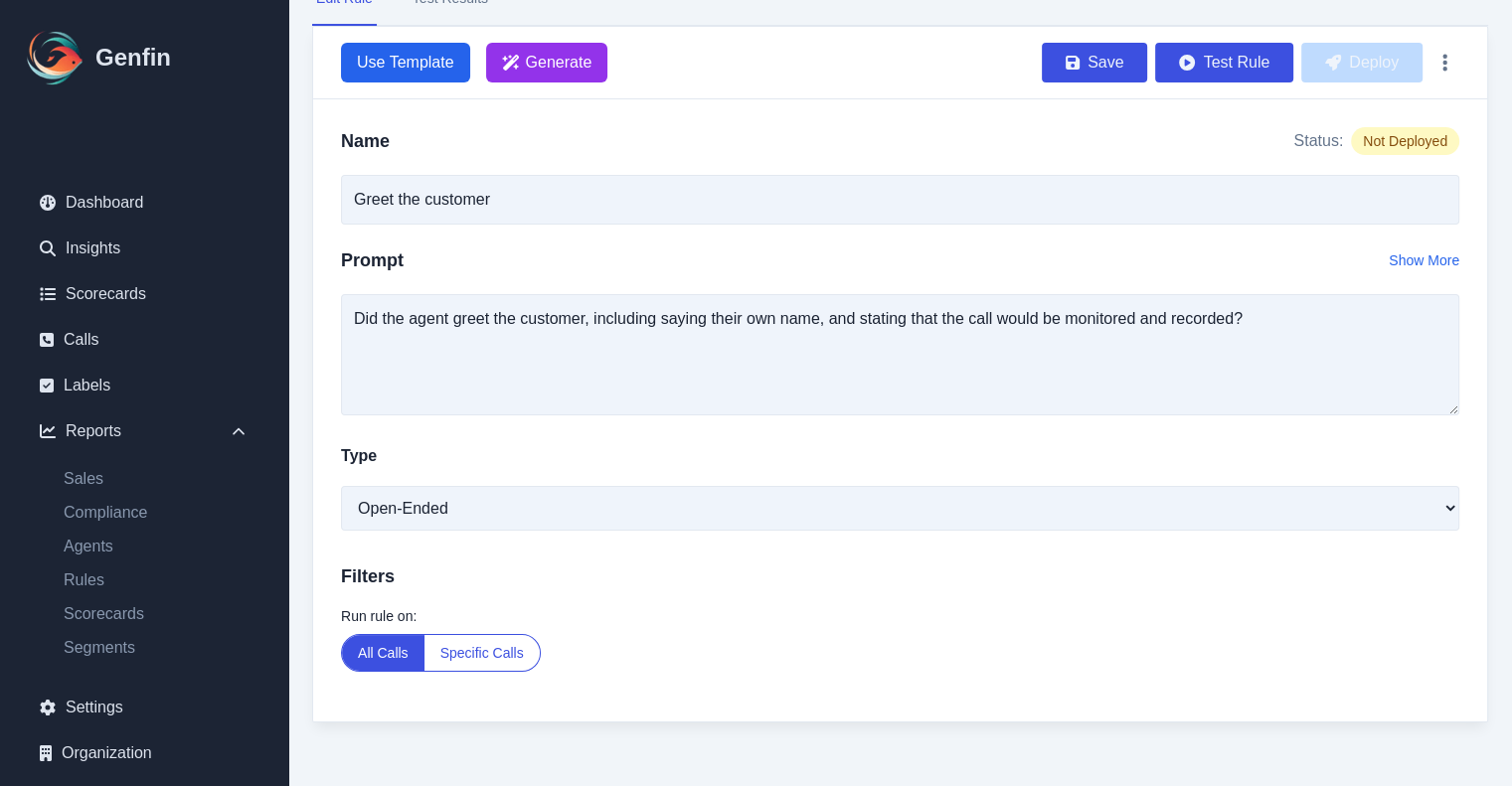 scroll, scrollTop: 191, scrollLeft: 0, axis: vertical 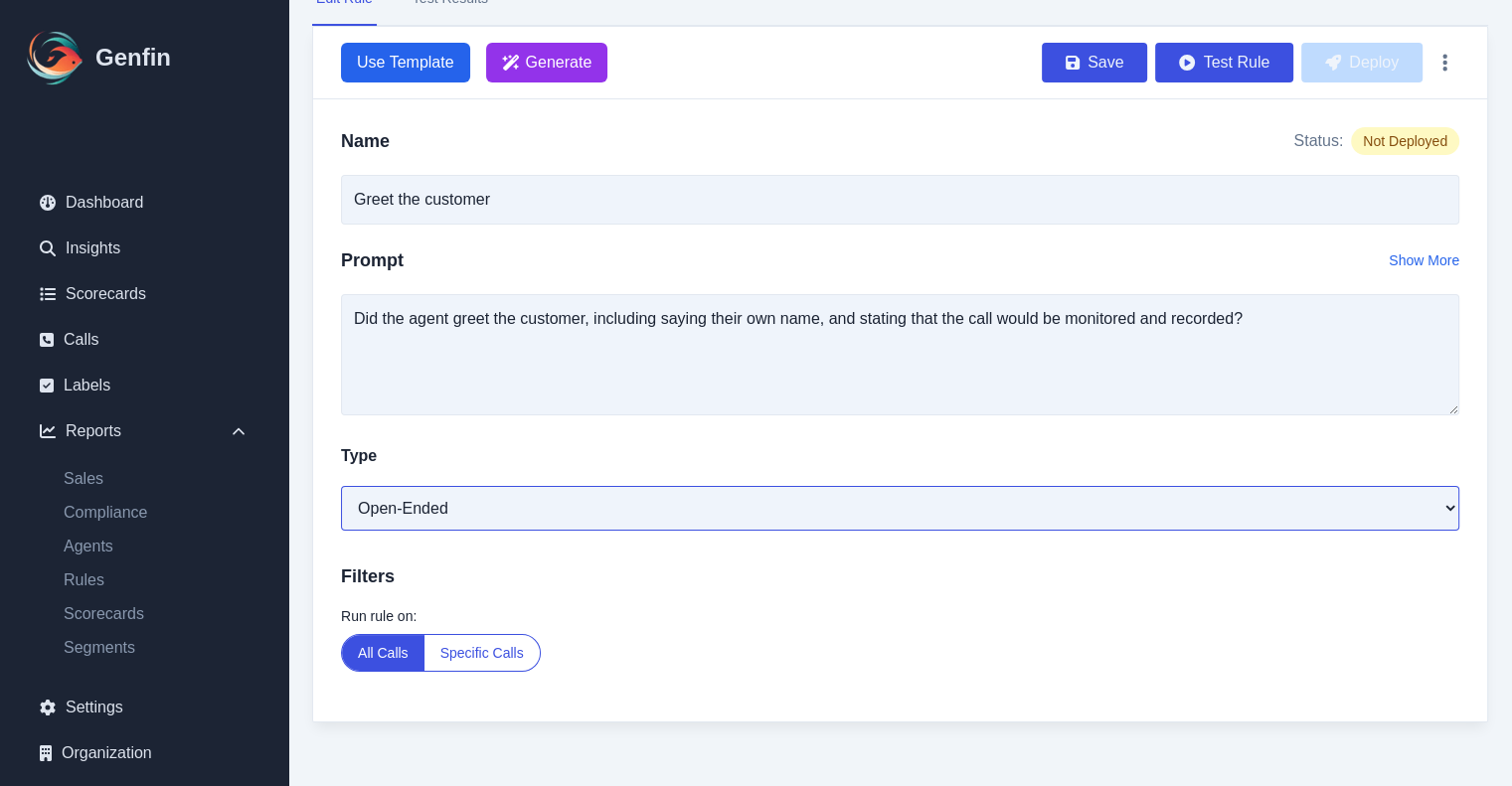 click on "Open-Ended Score Yes/No Single-Choice Number" at bounding box center [900, 508] 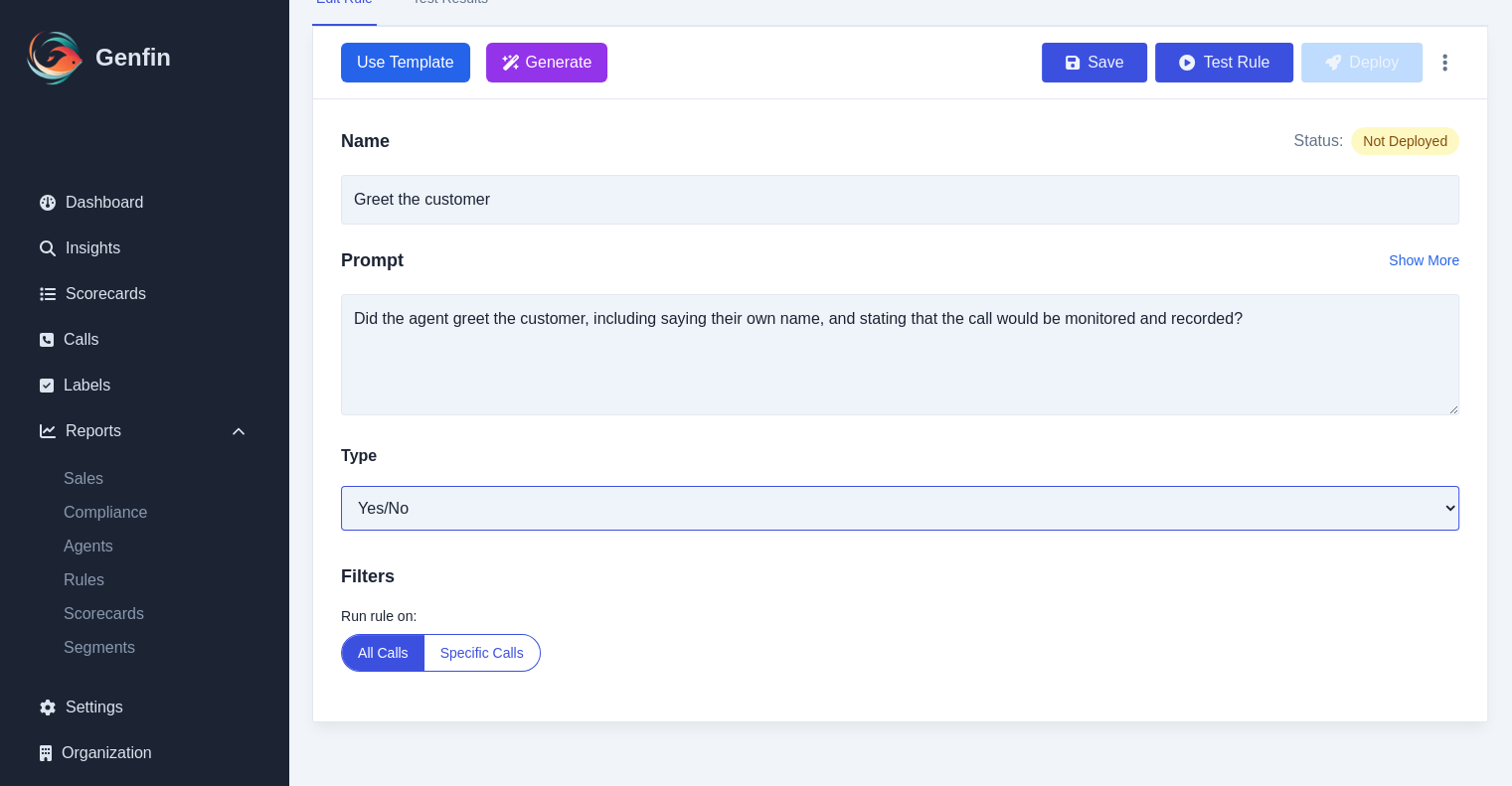 click on "Open-Ended Score Yes/No Single-Choice Number" at bounding box center (900, 508) 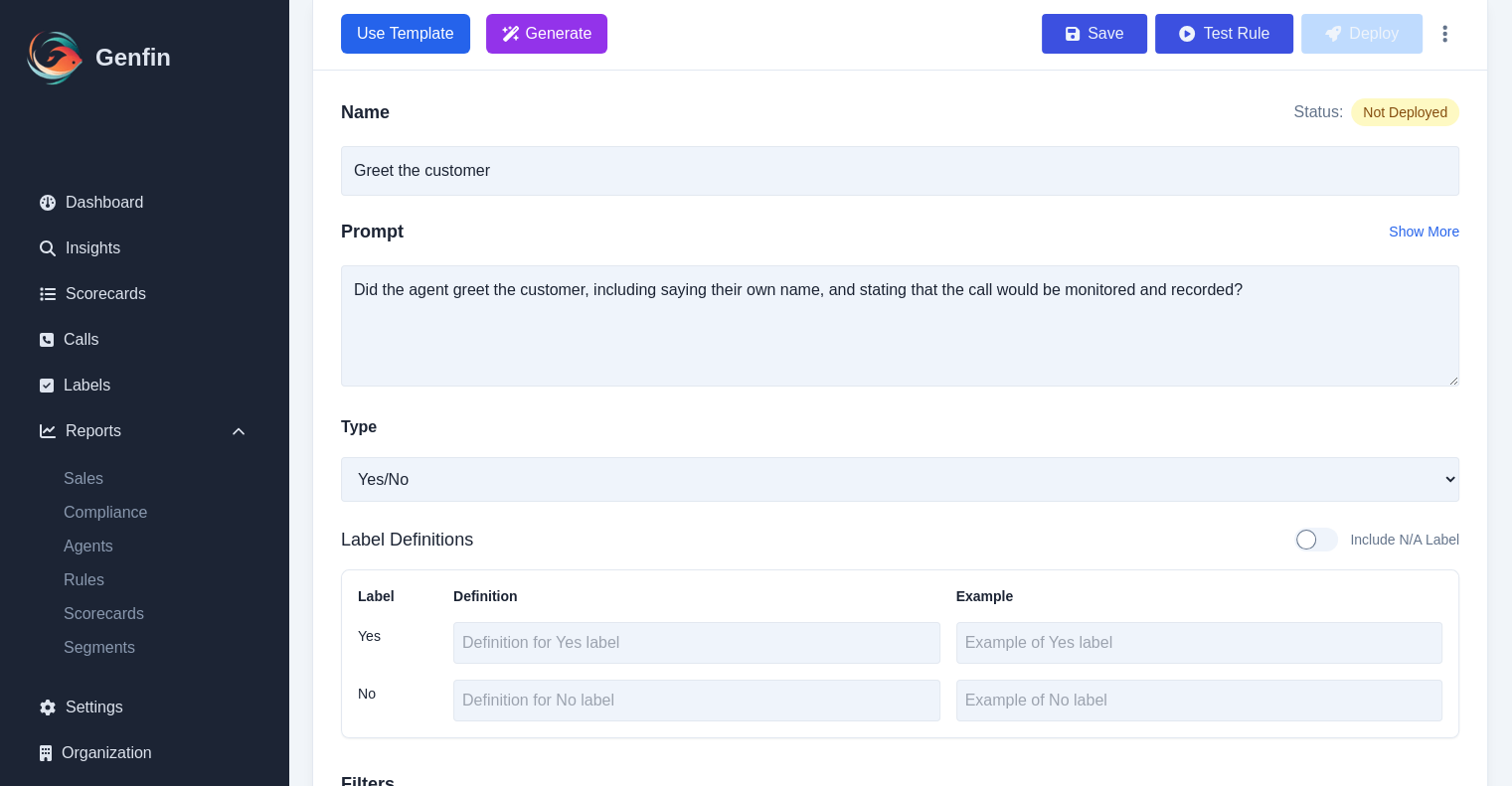 click on "Label Definitions Include N/A Label" at bounding box center [900, 540] 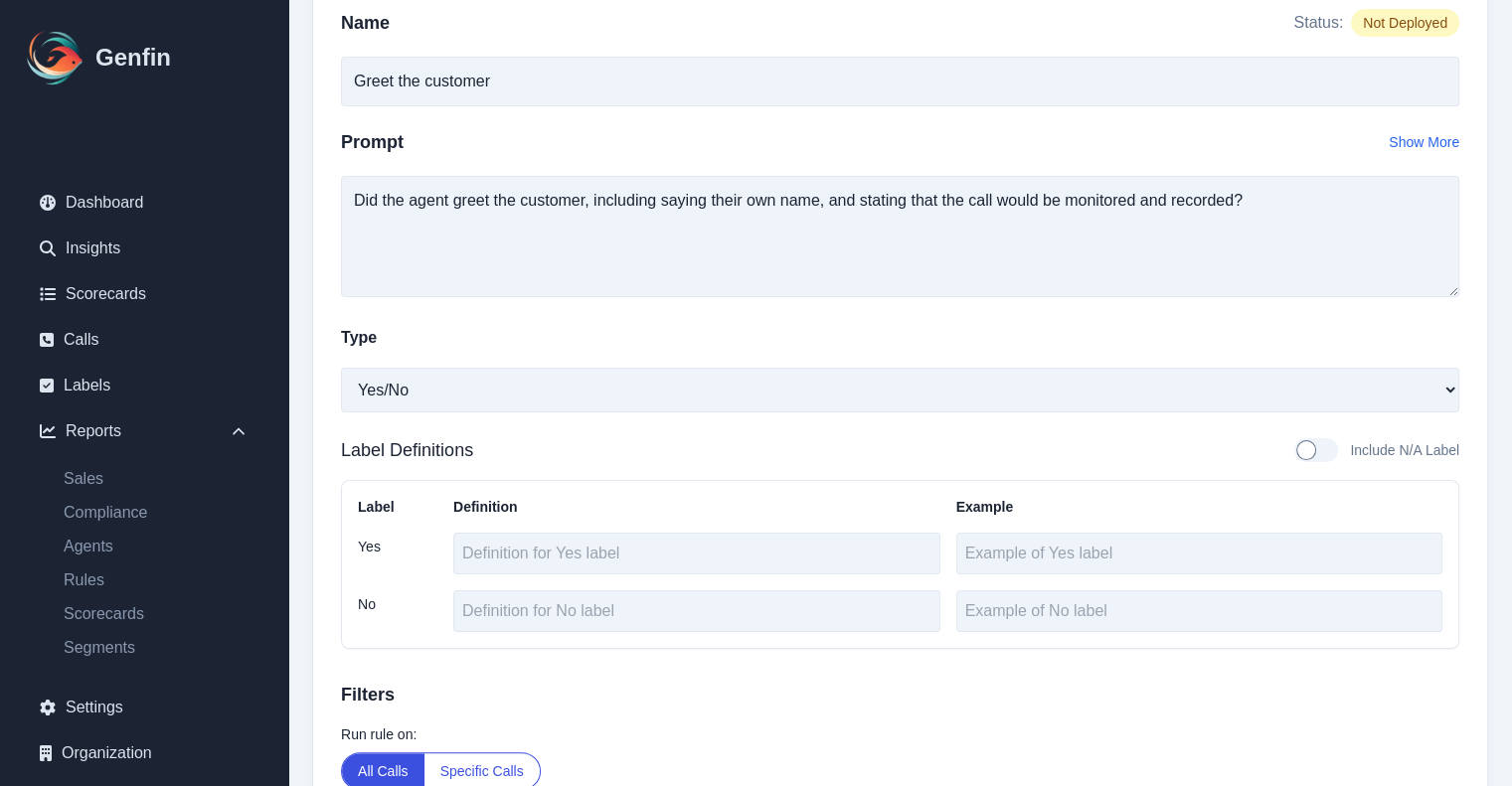 scroll, scrollTop: 425, scrollLeft: 0, axis: vertical 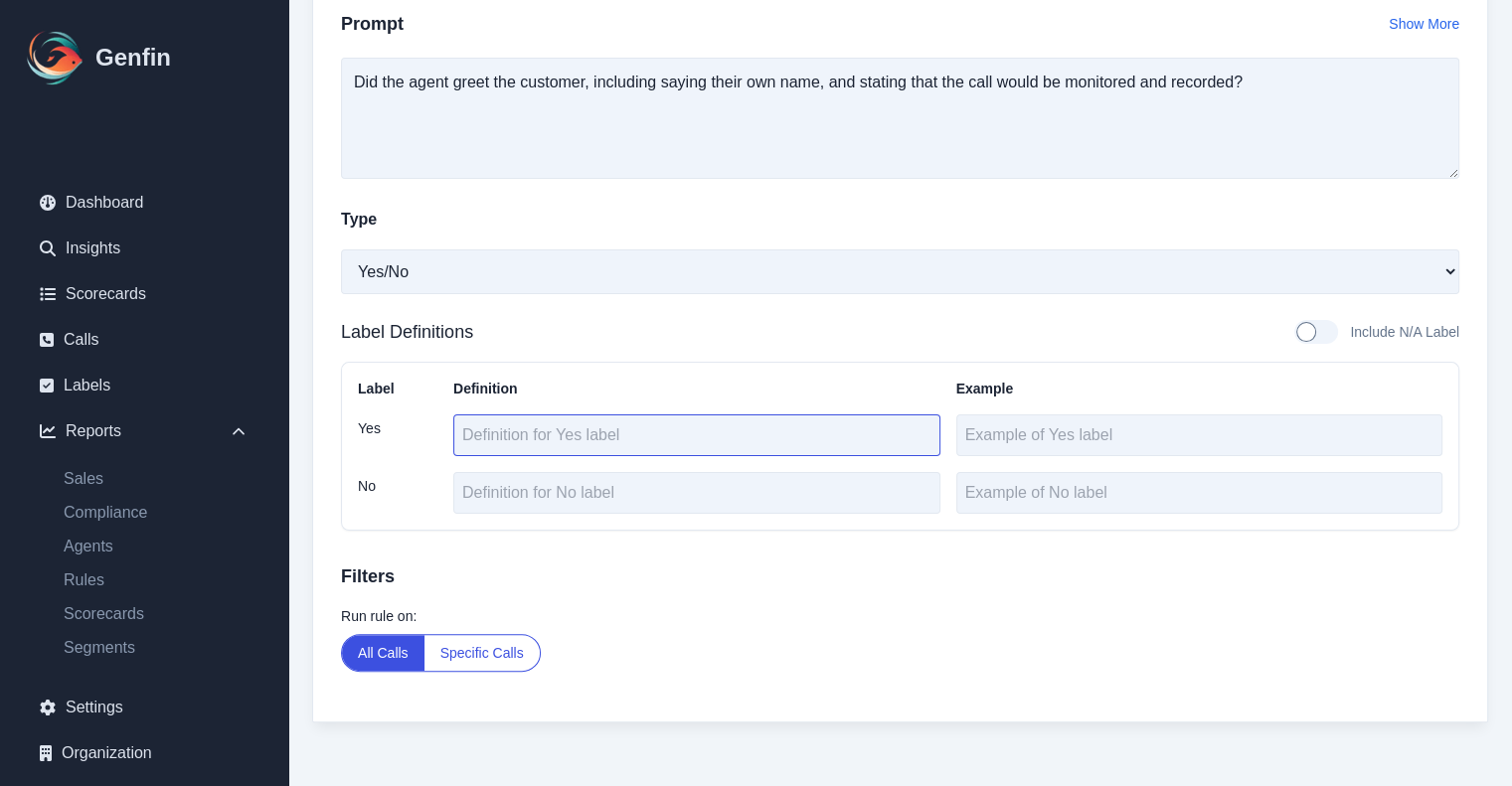click at bounding box center (697, 435) 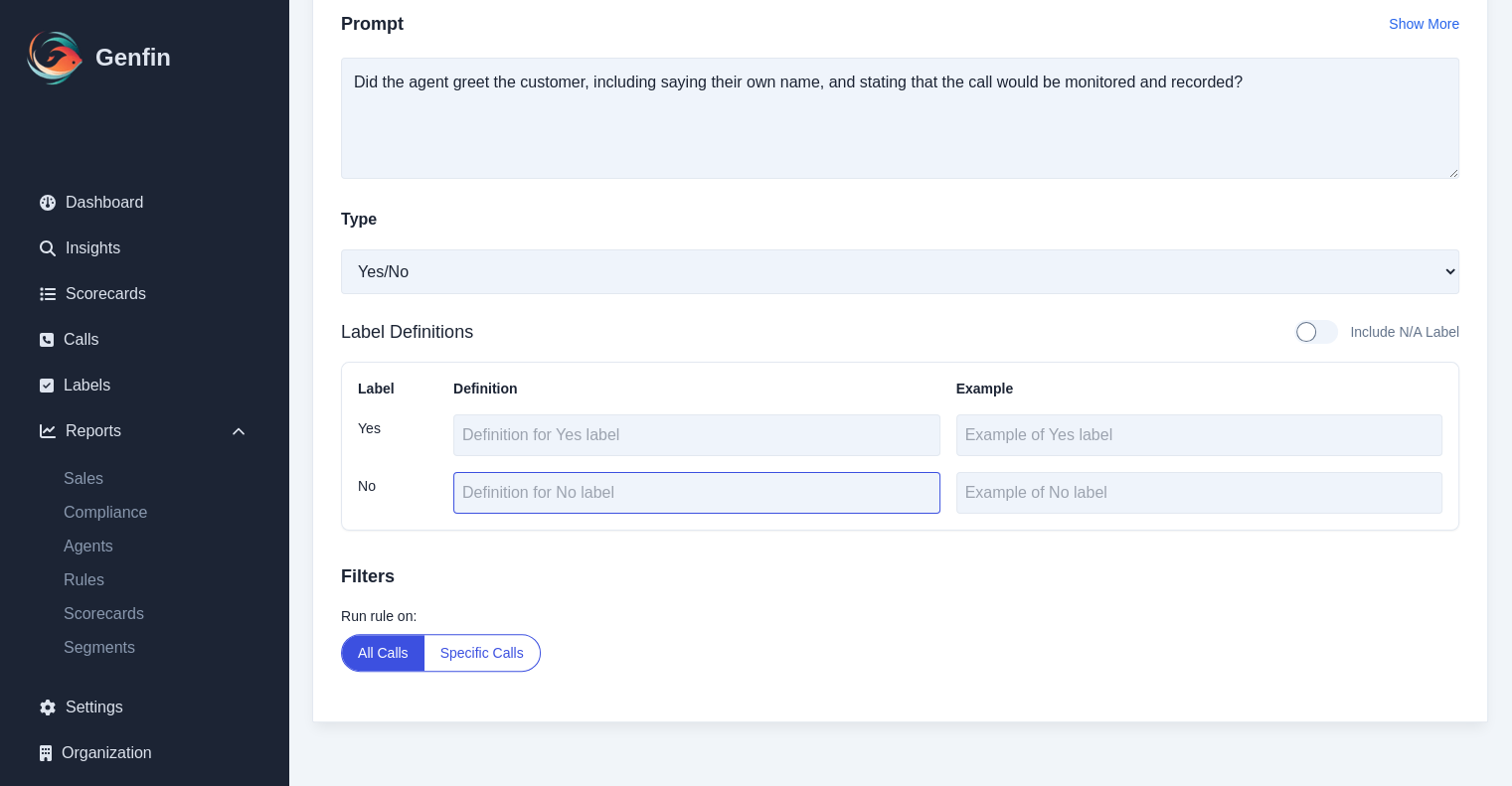 click at bounding box center (697, 493) 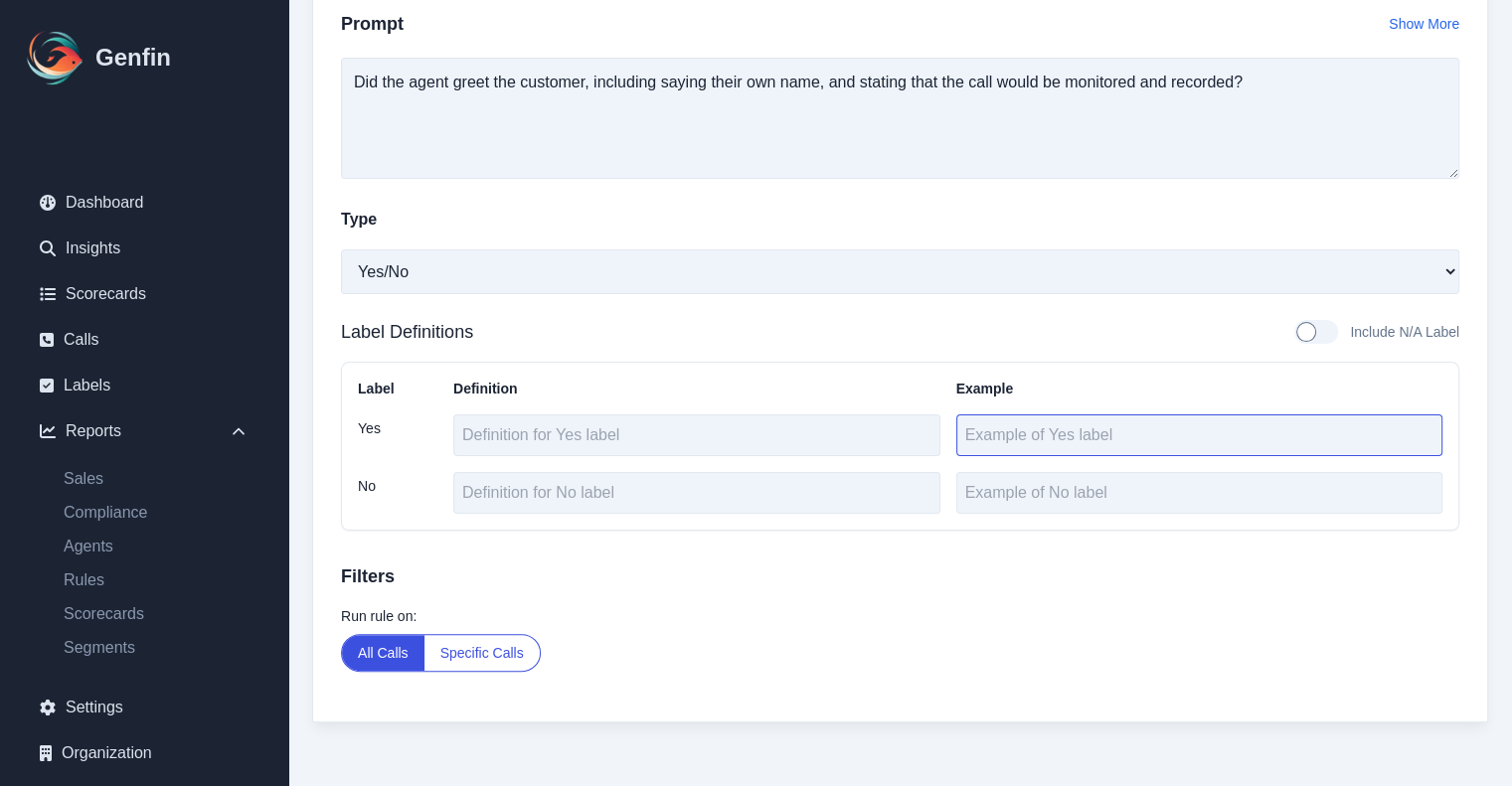 click at bounding box center [1200, 435] 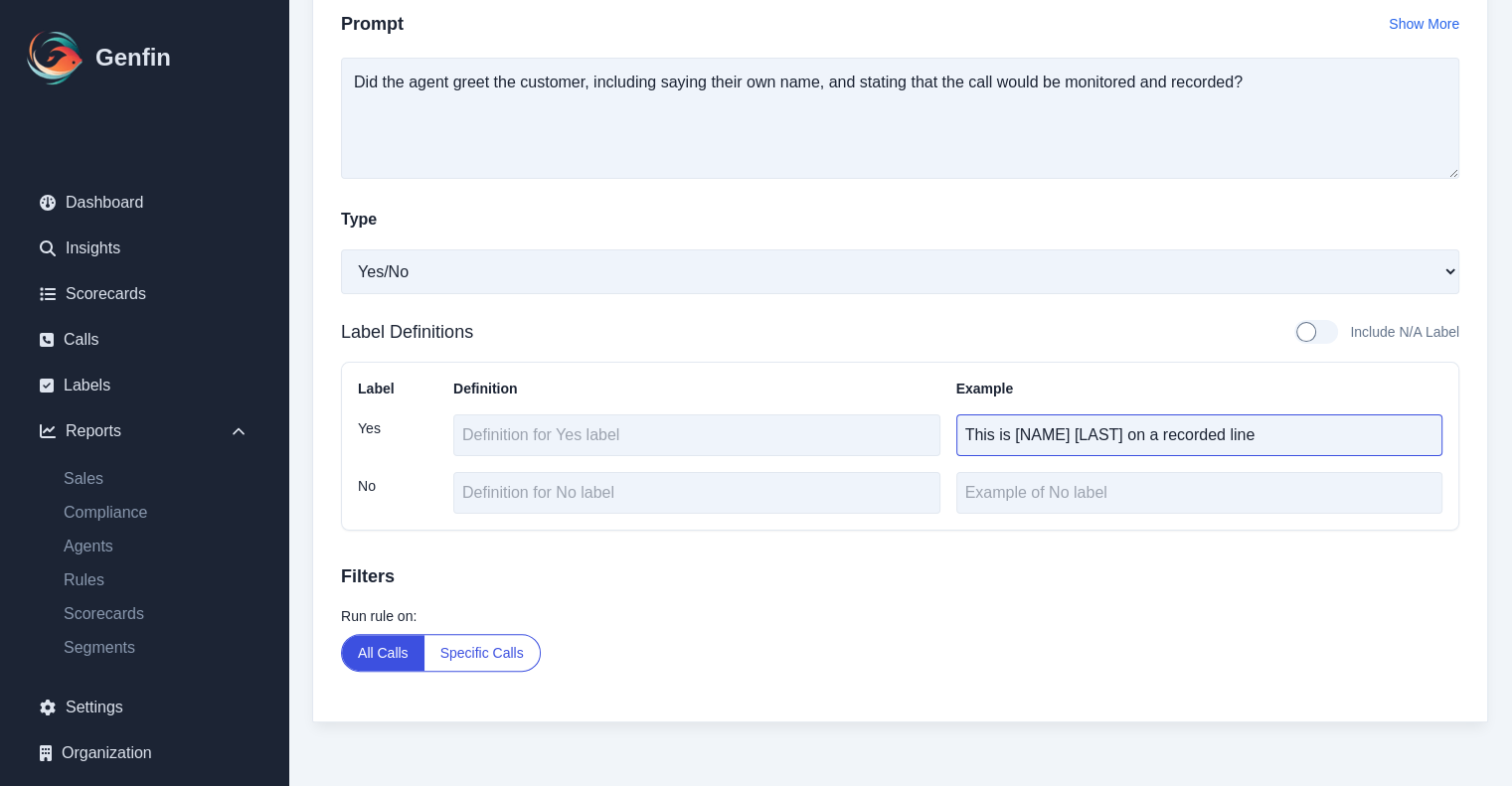 type on "This is [NAME] [LAST] on a recorded line" 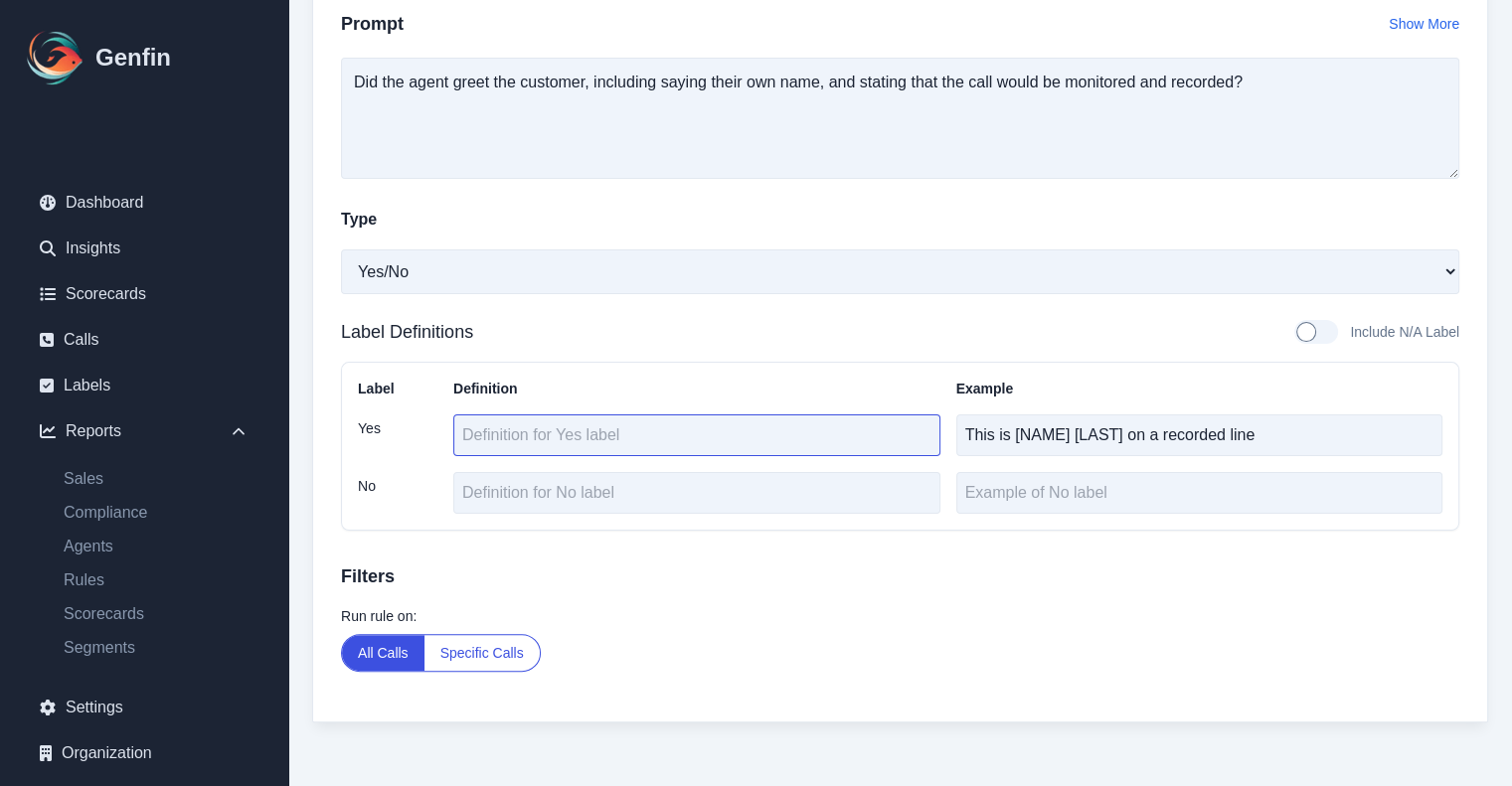 click at bounding box center (697, 435) 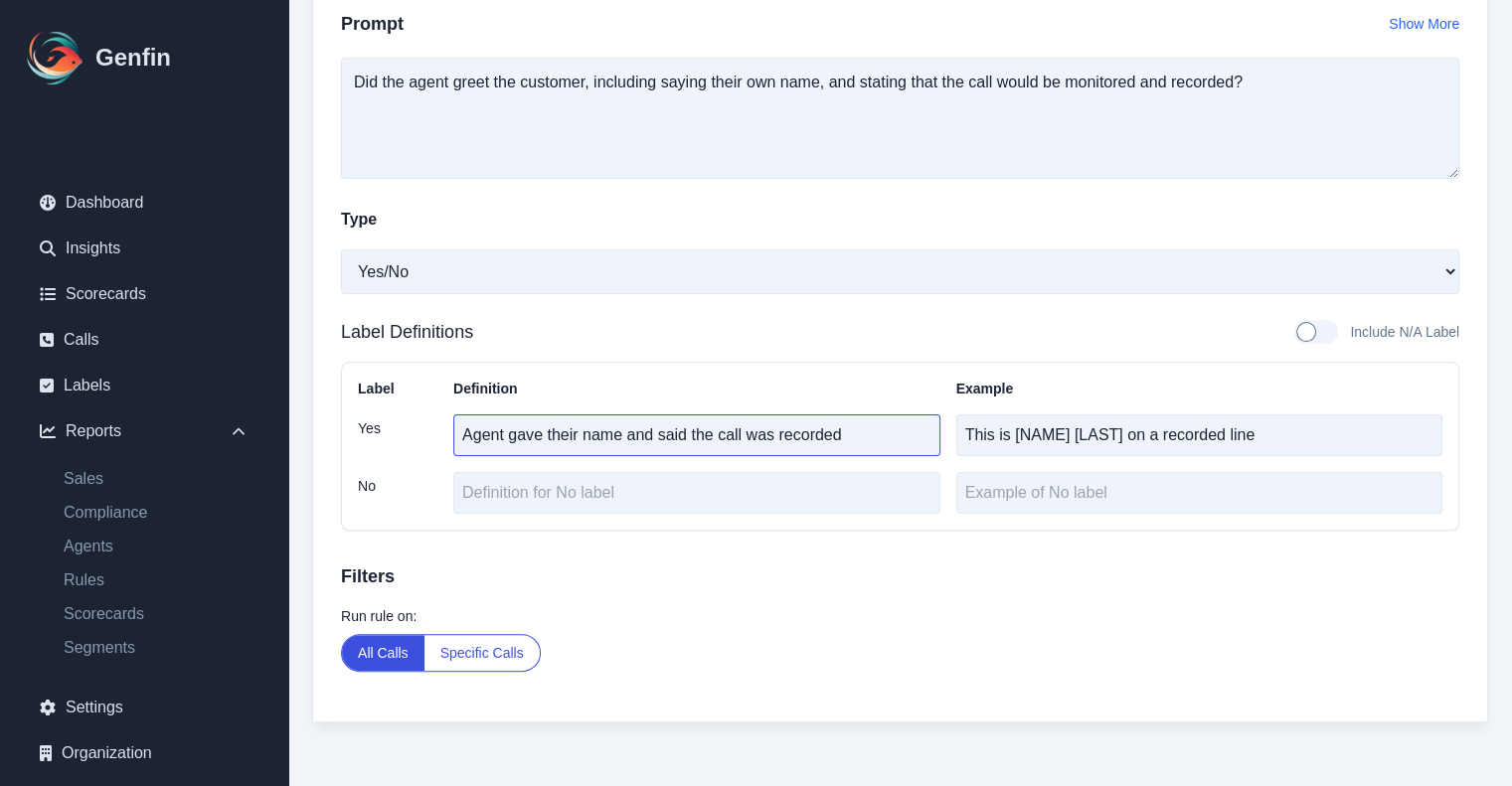 type on "Agent gave their name and said the call was recorded" 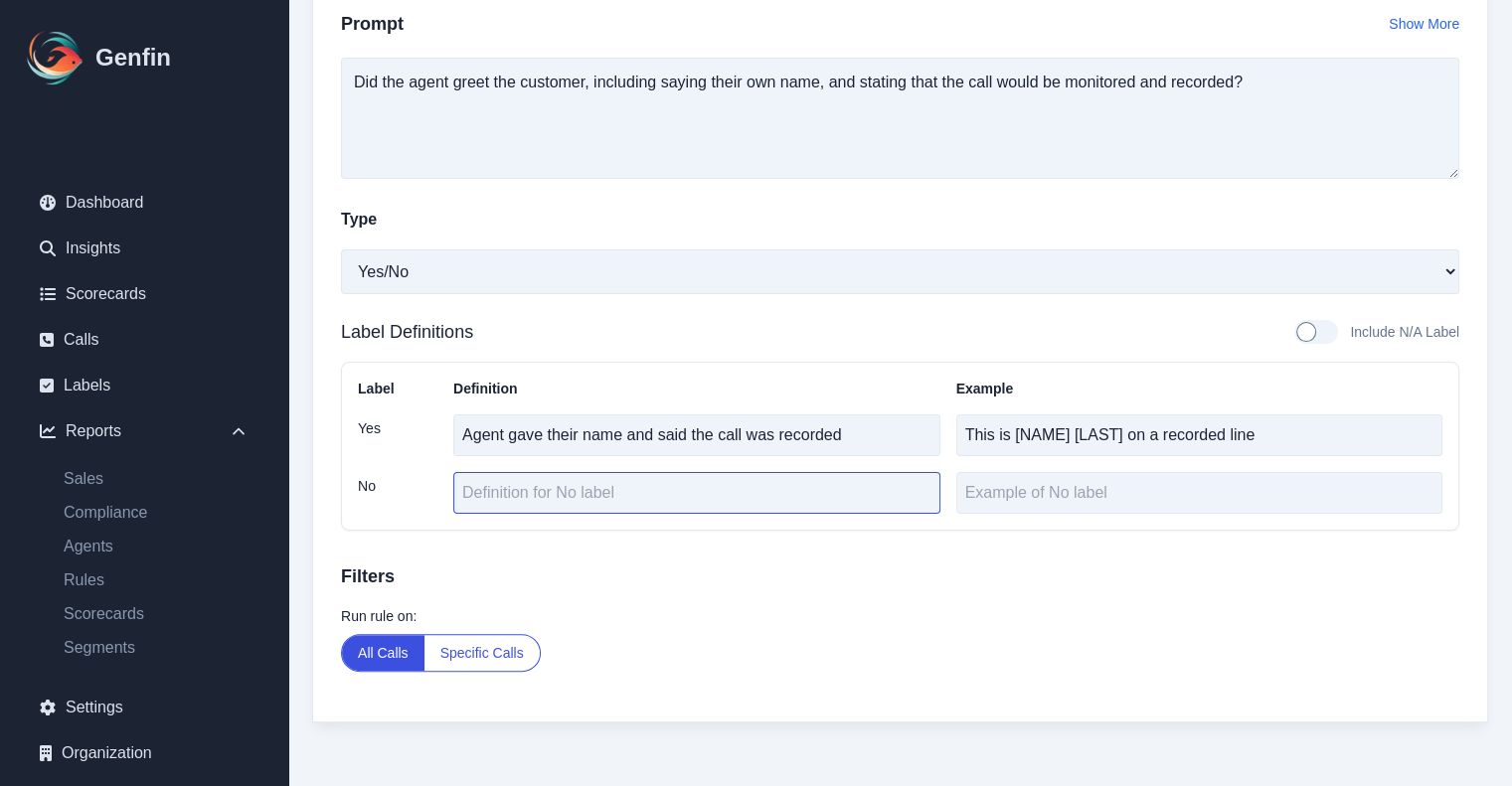 click at bounding box center (697, 493) 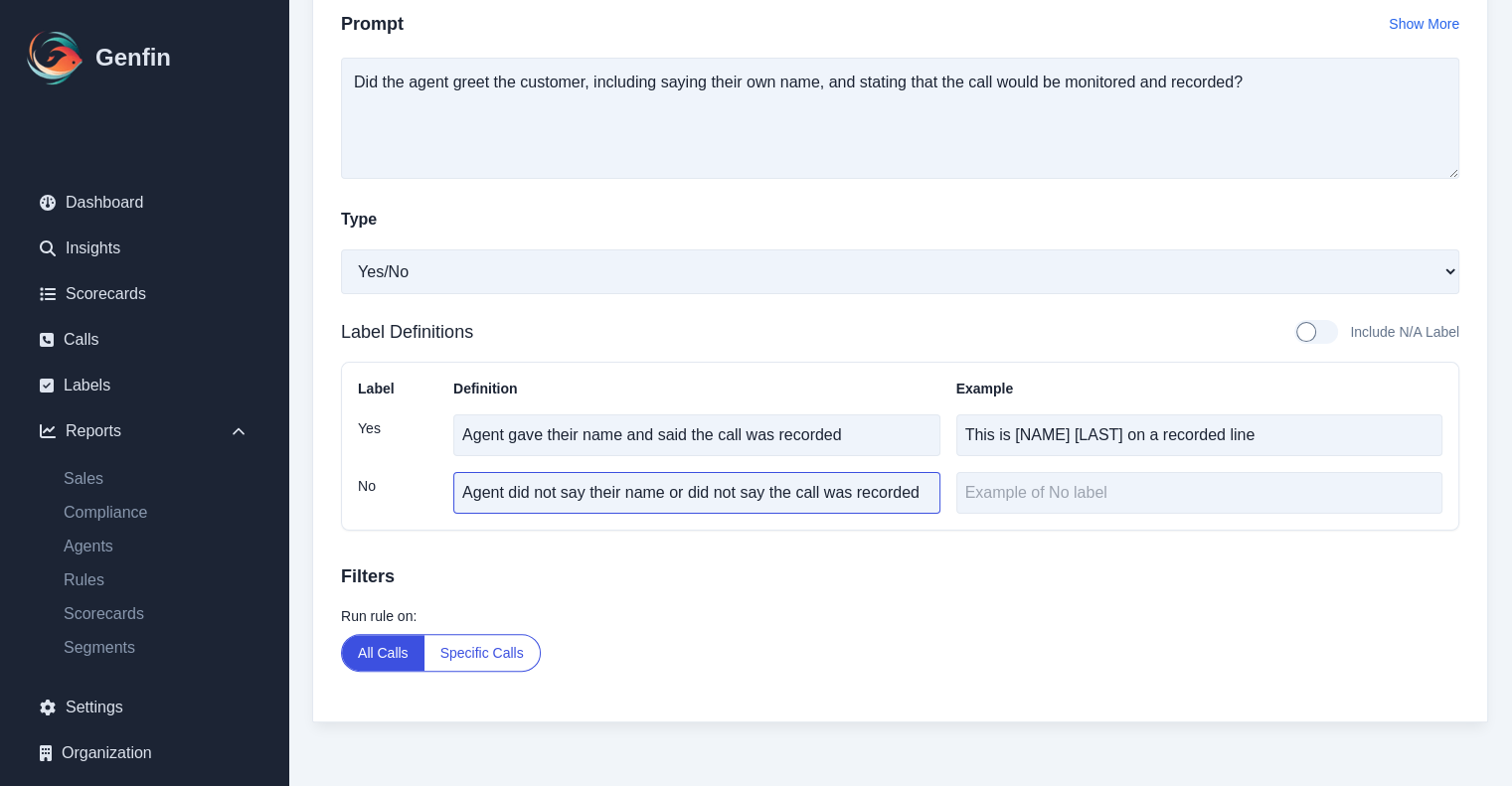scroll, scrollTop: 0, scrollLeft: 3, axis: horizontal 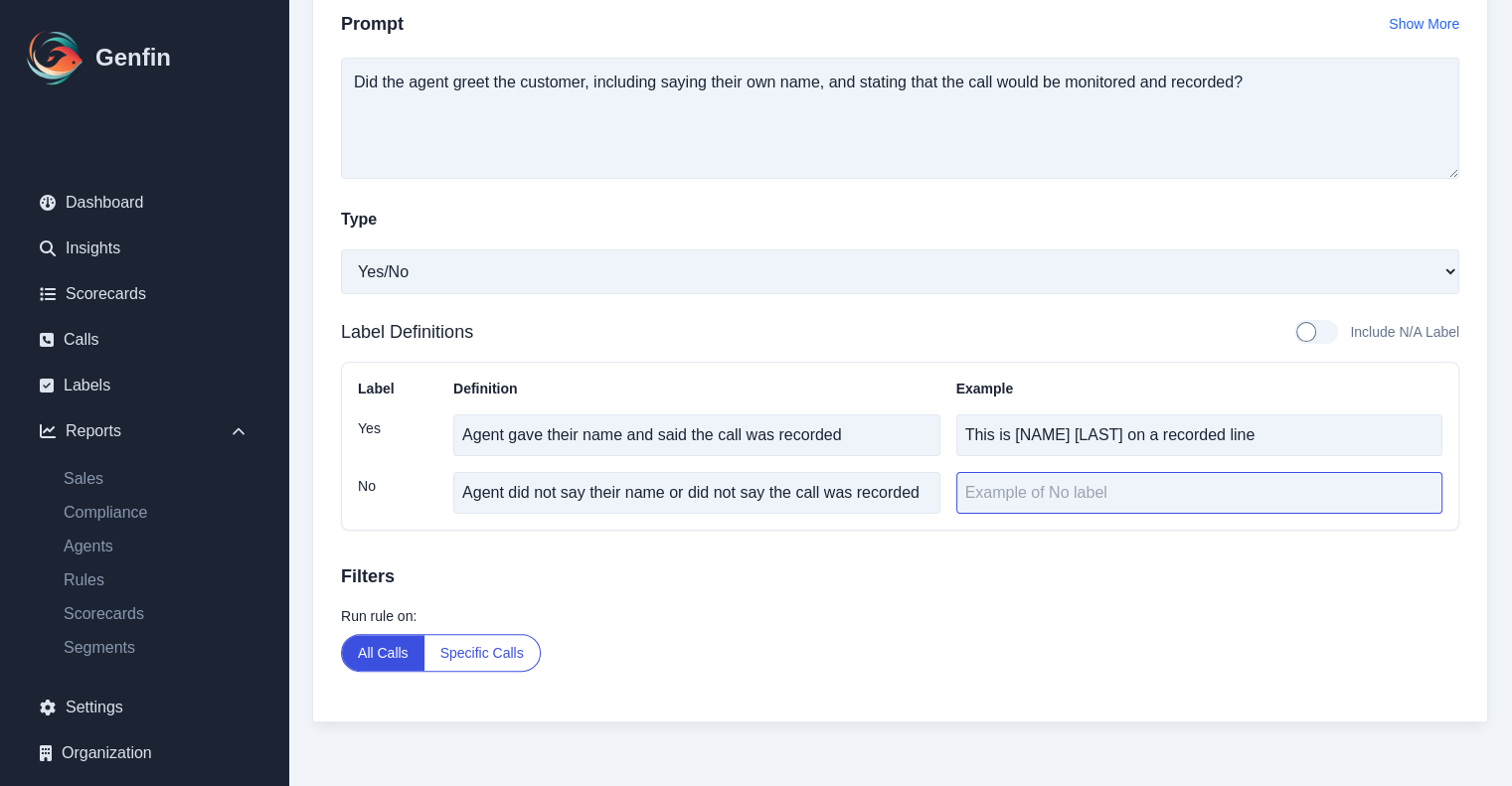 click at bounding box center [1200, 493] 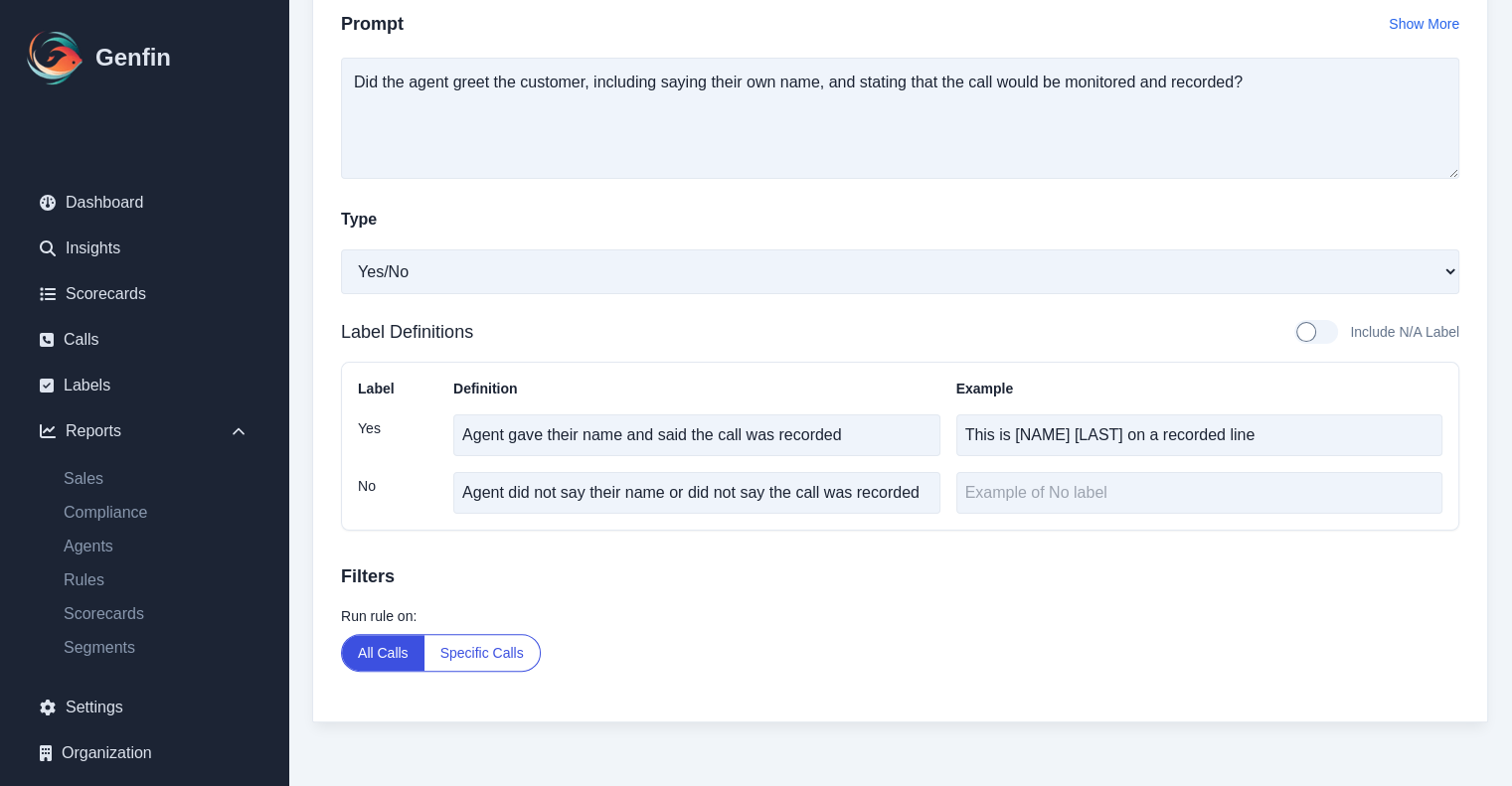 click on "Filters" at bounding box center (900, 576) 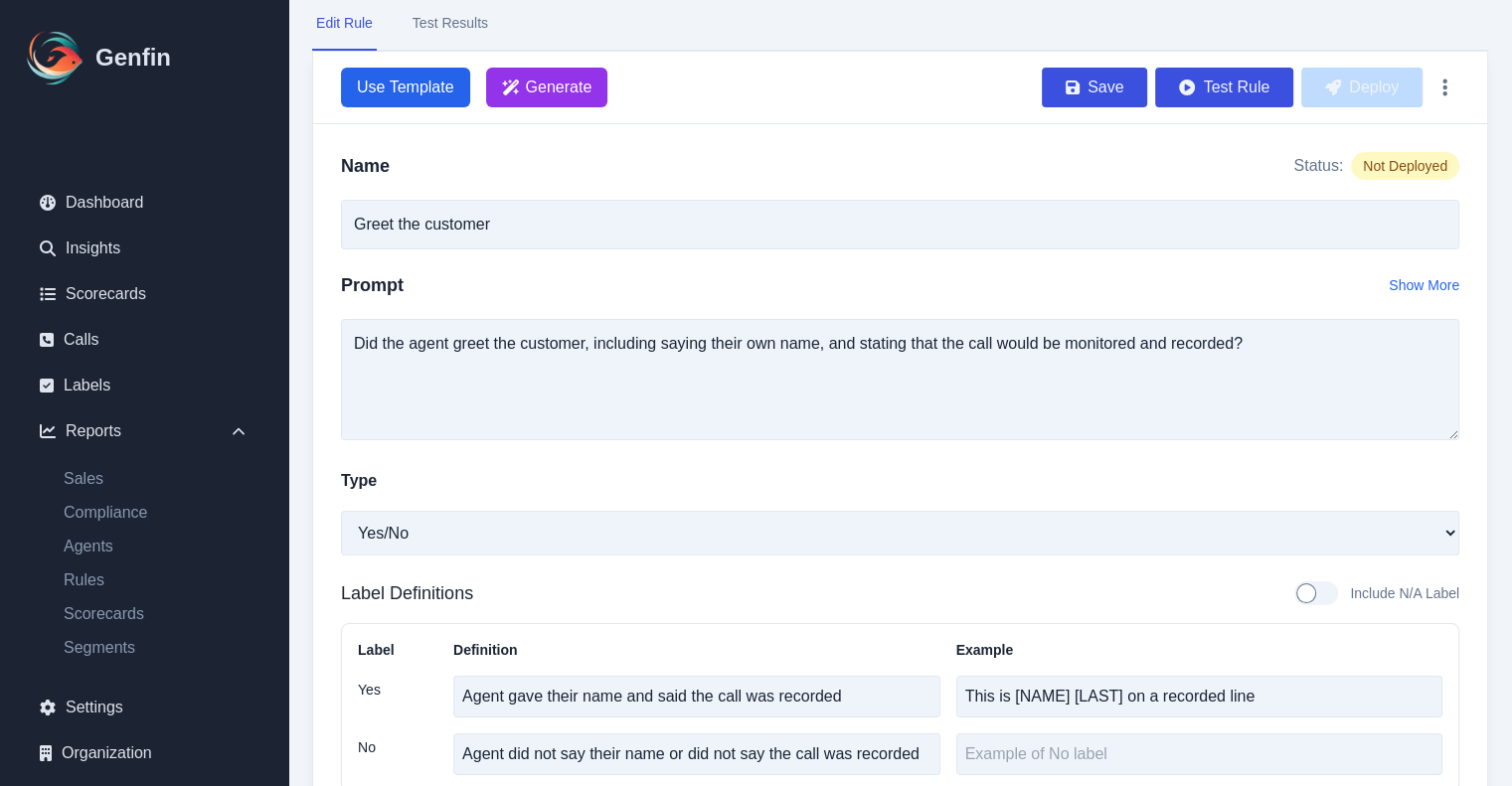 scroll, scrollTop: 127, scrollLeft: 0, axis: vertical 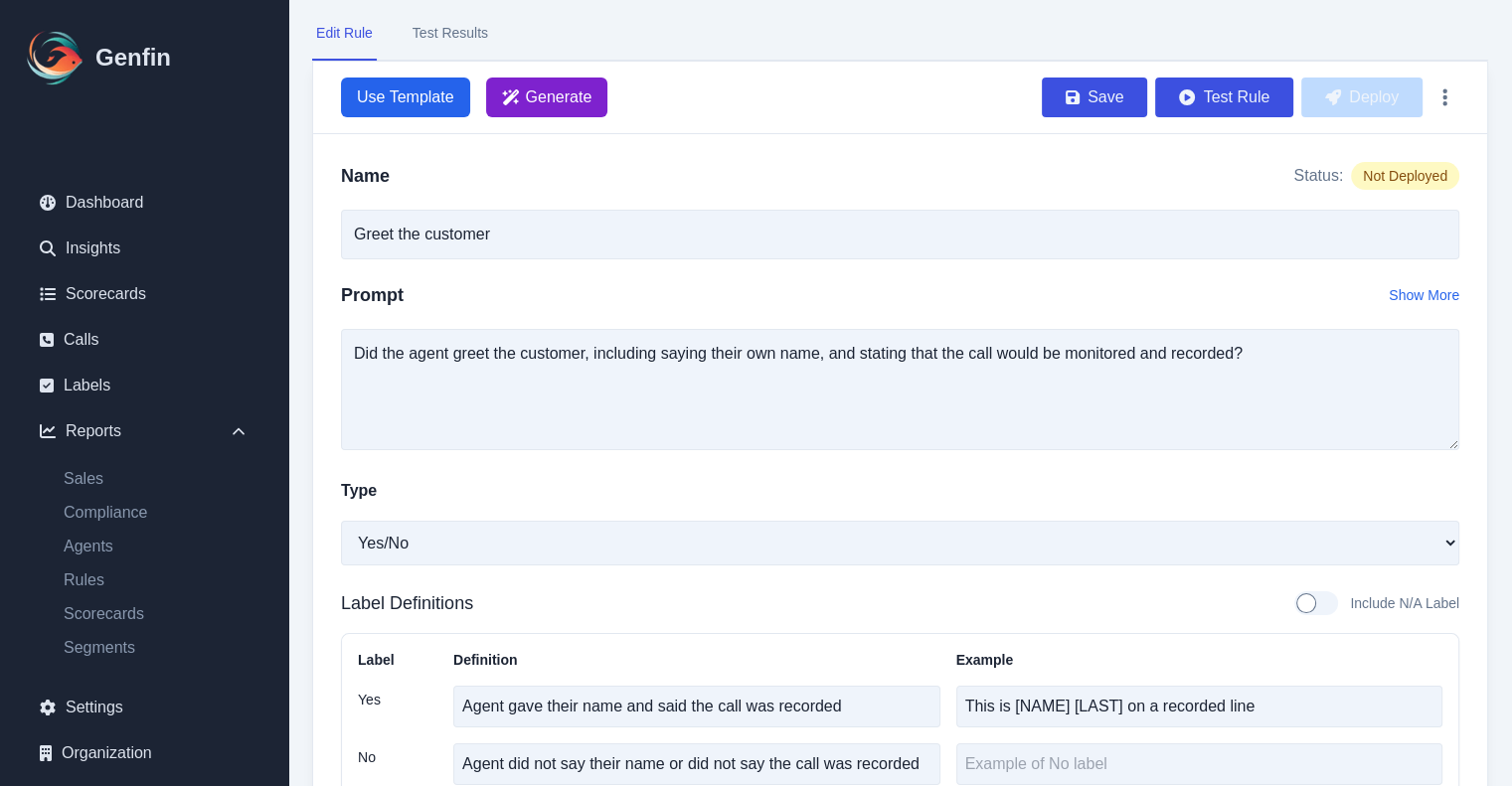 click on "Generate" at bounding box center (559, 97) 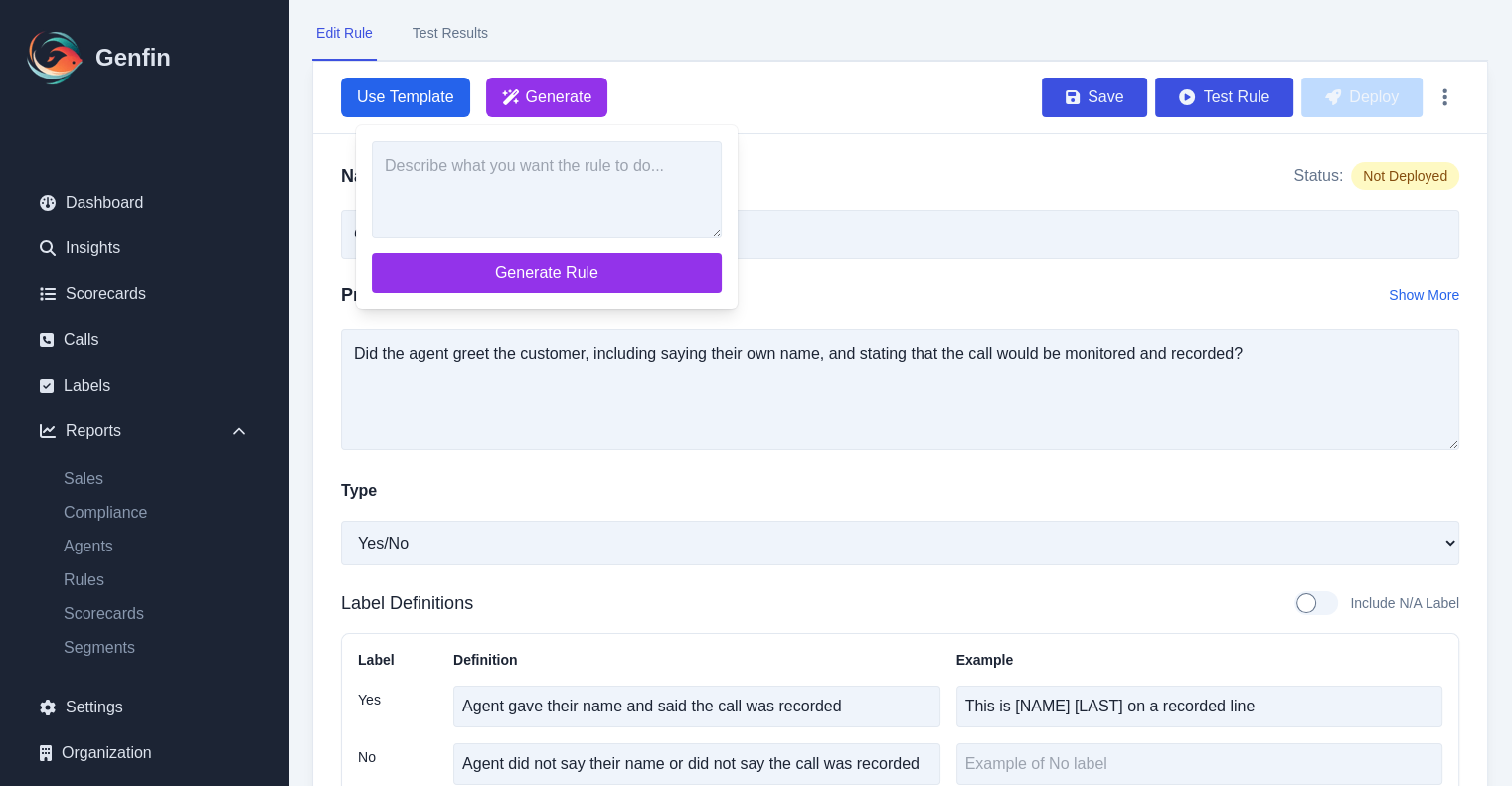 click on "Use Template Generate Generate Rule Save Test Rule Deploy" at bounding box center [900, 97] 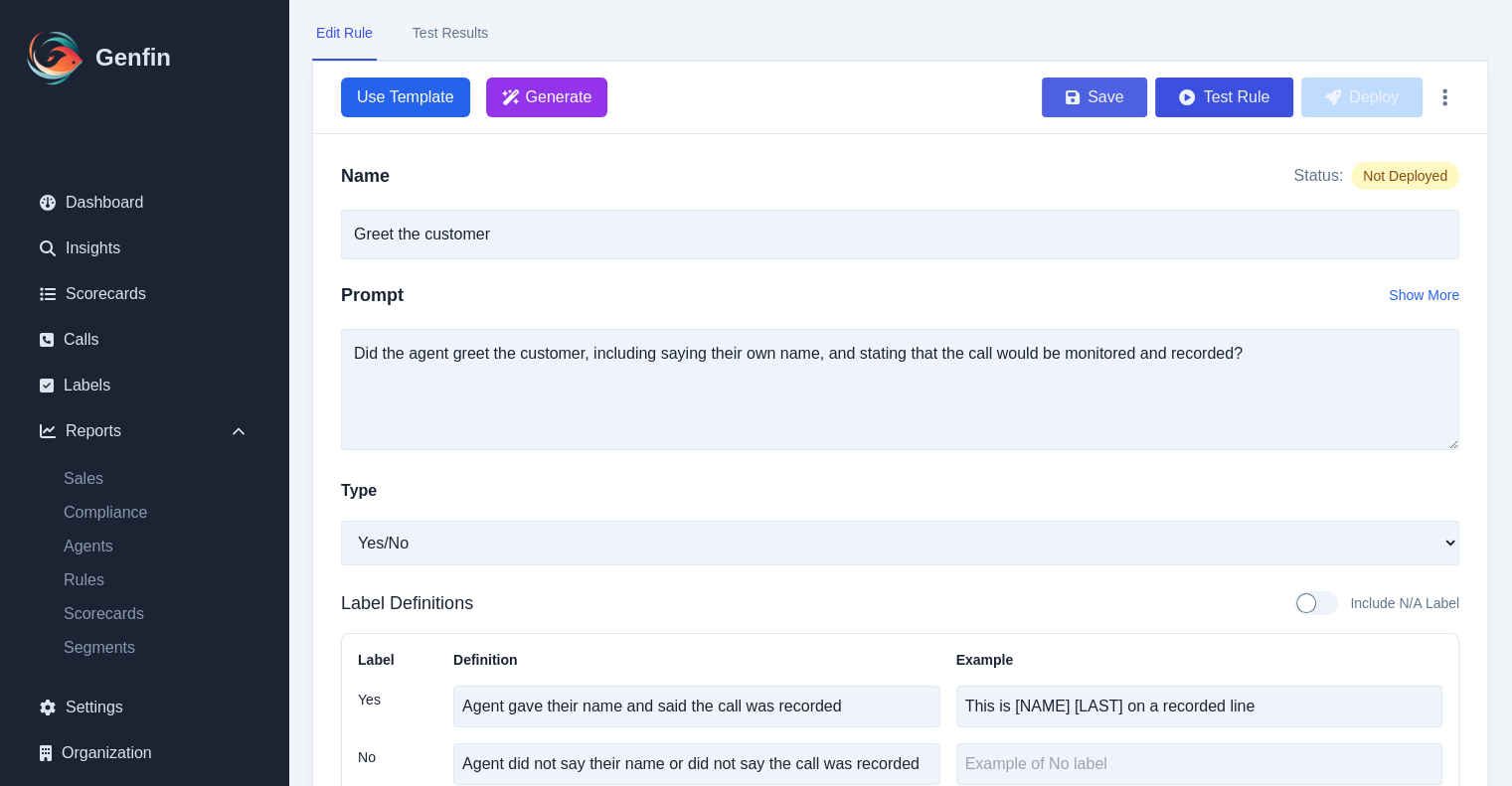 click on "Save" at bounding box center (1094, 97) 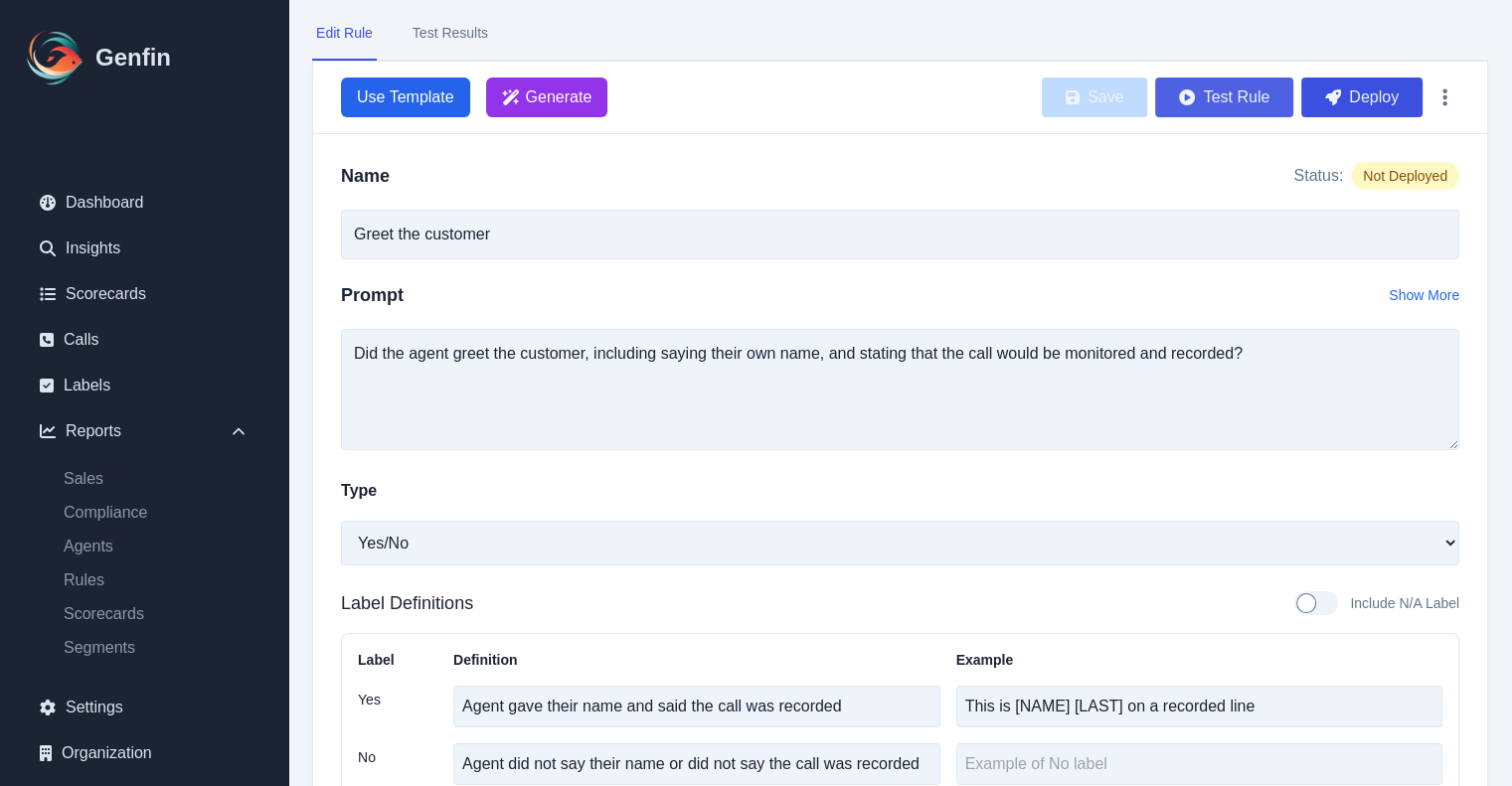 click on "Test Rule" at bounding box center (1224, 97) 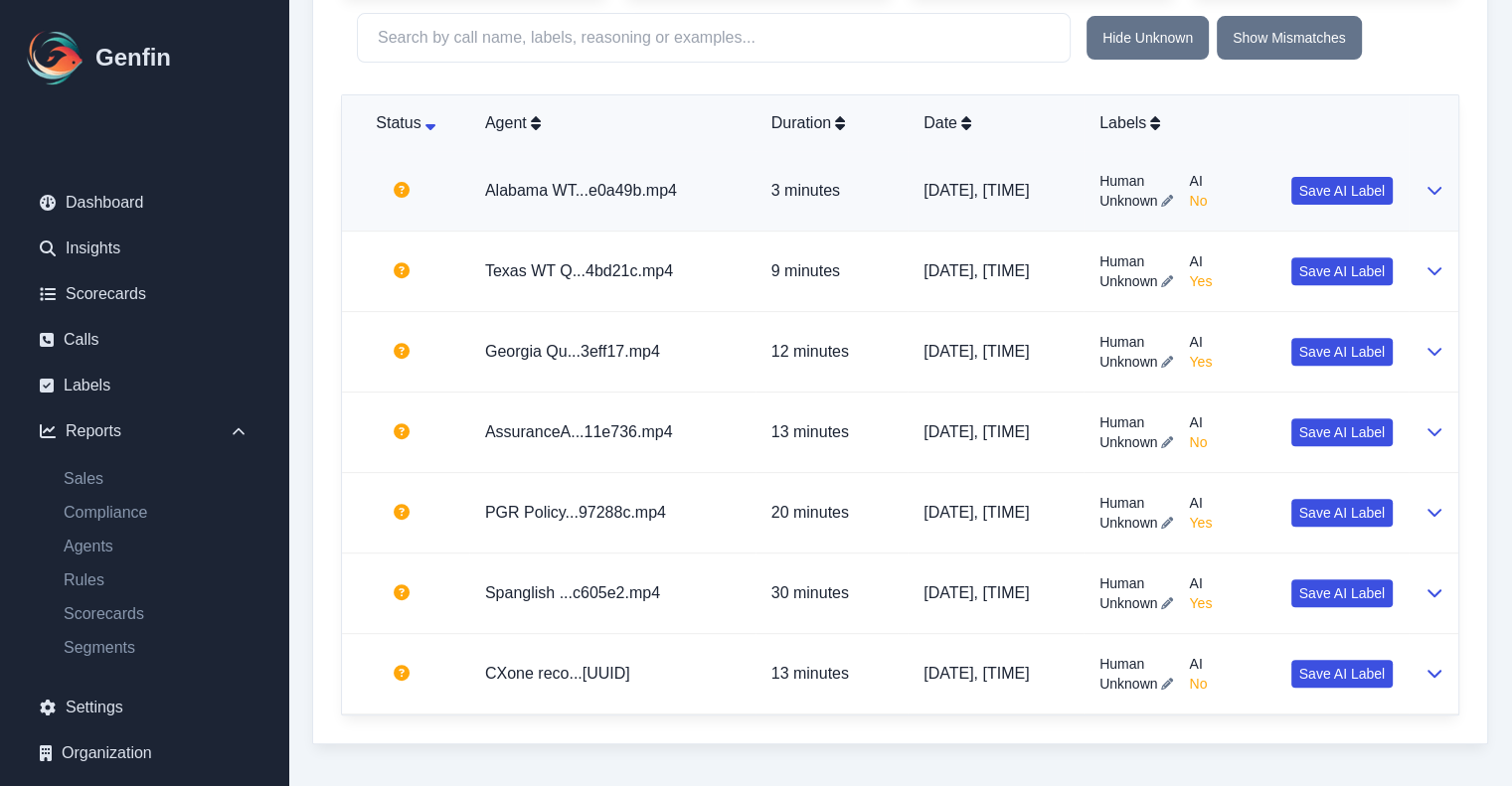 scroll, scrollTop: 742, scrollLeft: 0, axis: vertical 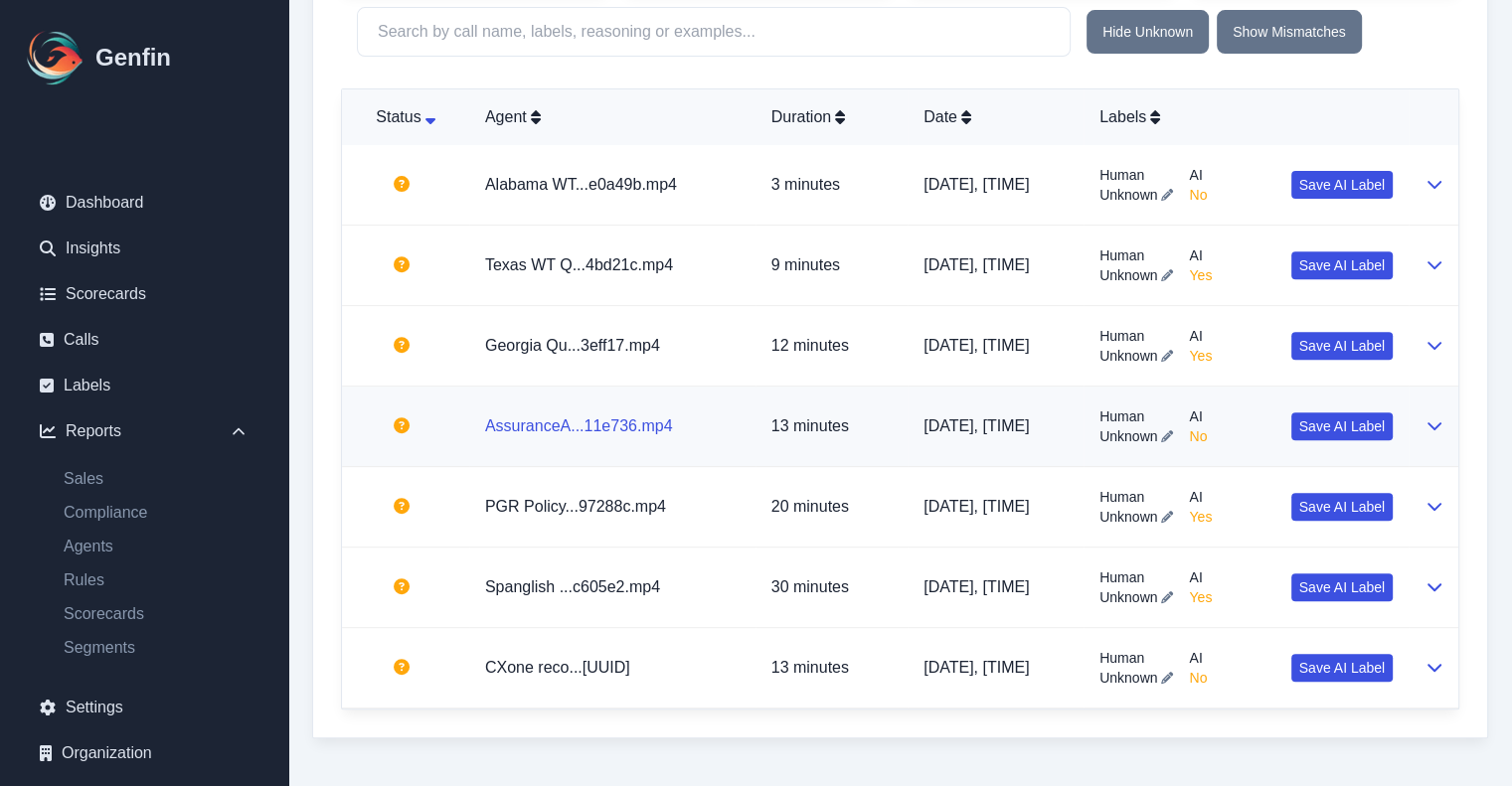 click on "AssuranceA...11e736.mp4" at bounding box center [579, 425] 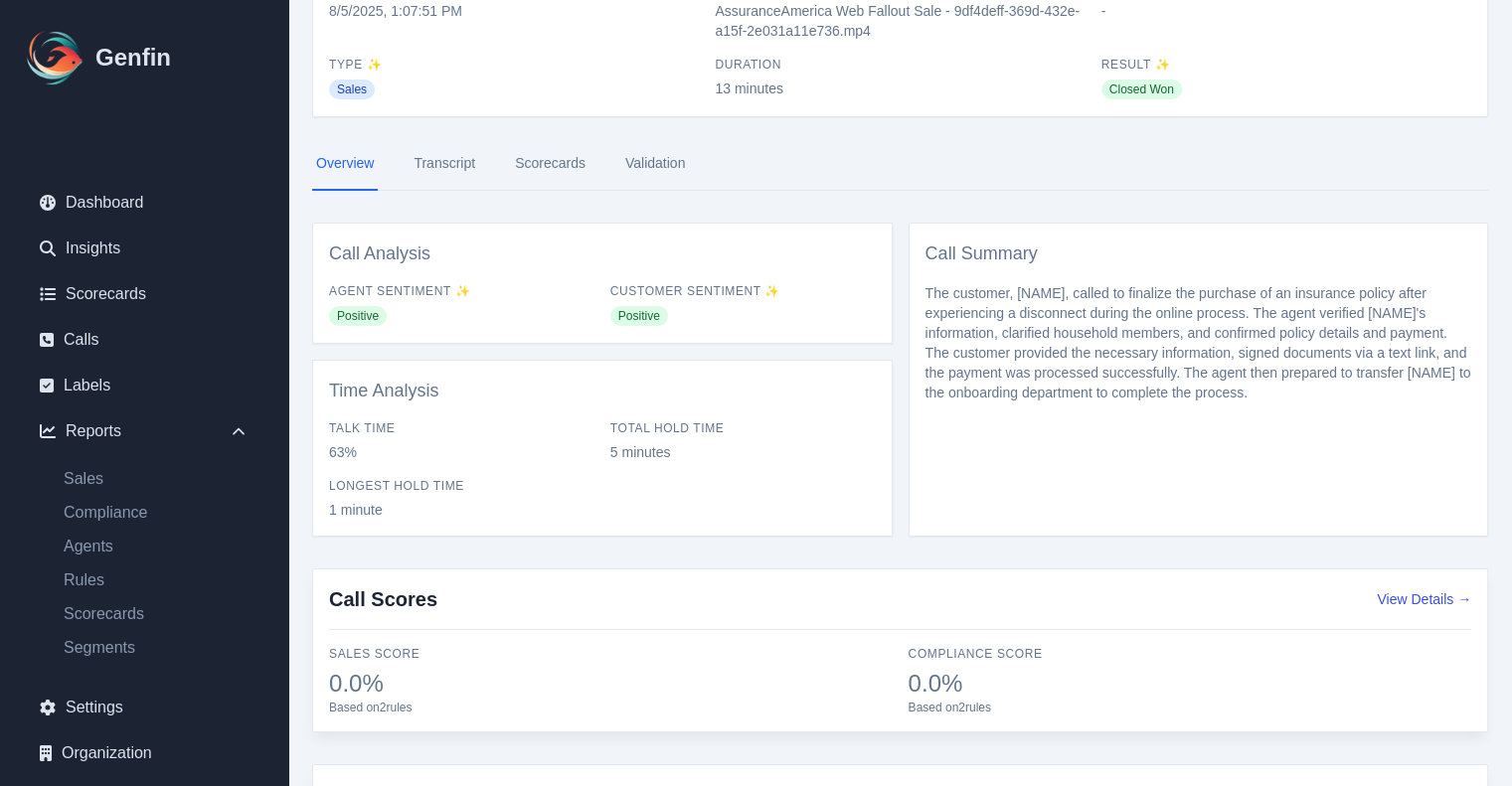 scroll, scrollTop: 112, scrollLeft: 0, axis: vertical 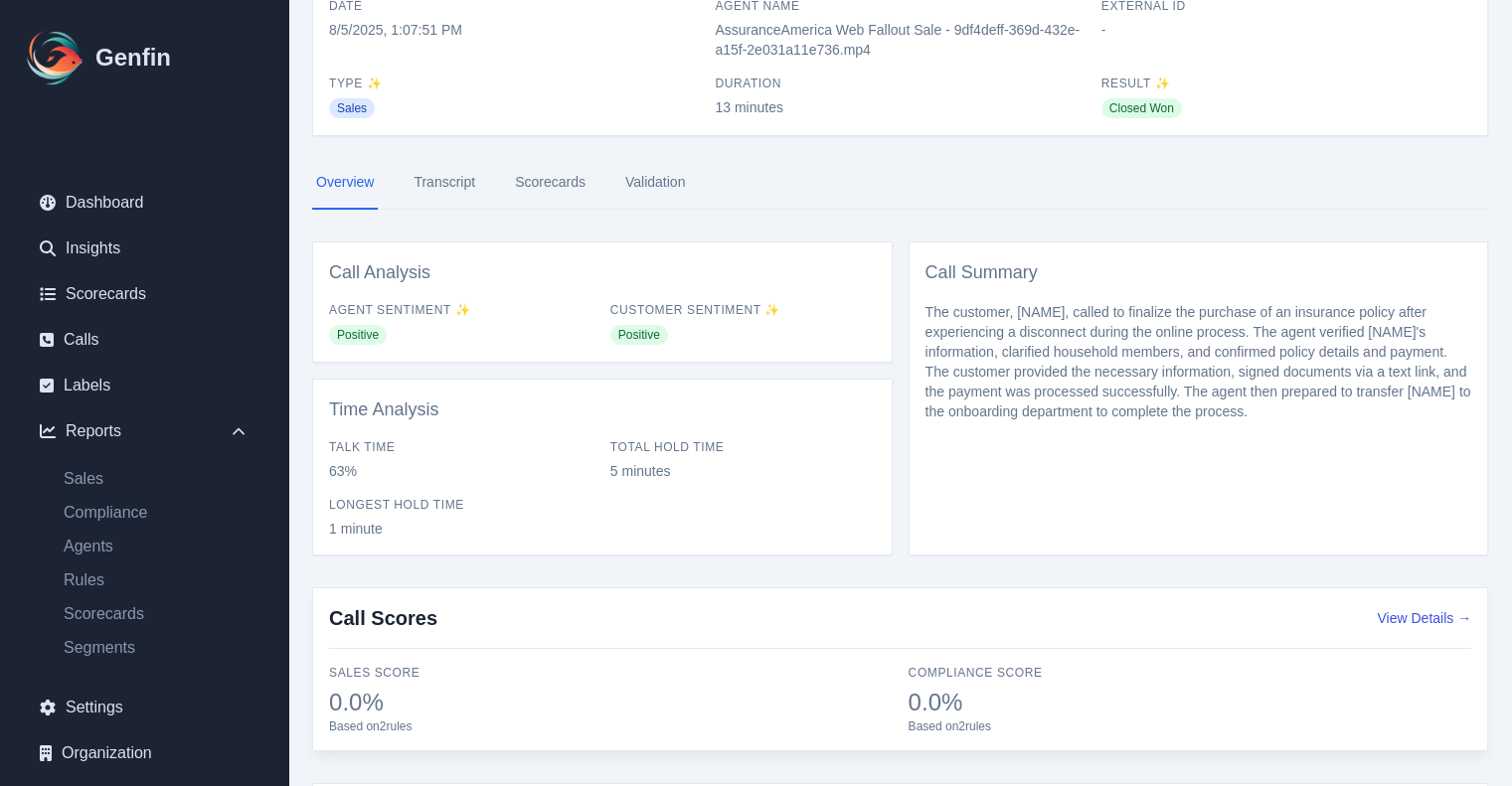 click on "Transcript" at bounding box center [444, 183] 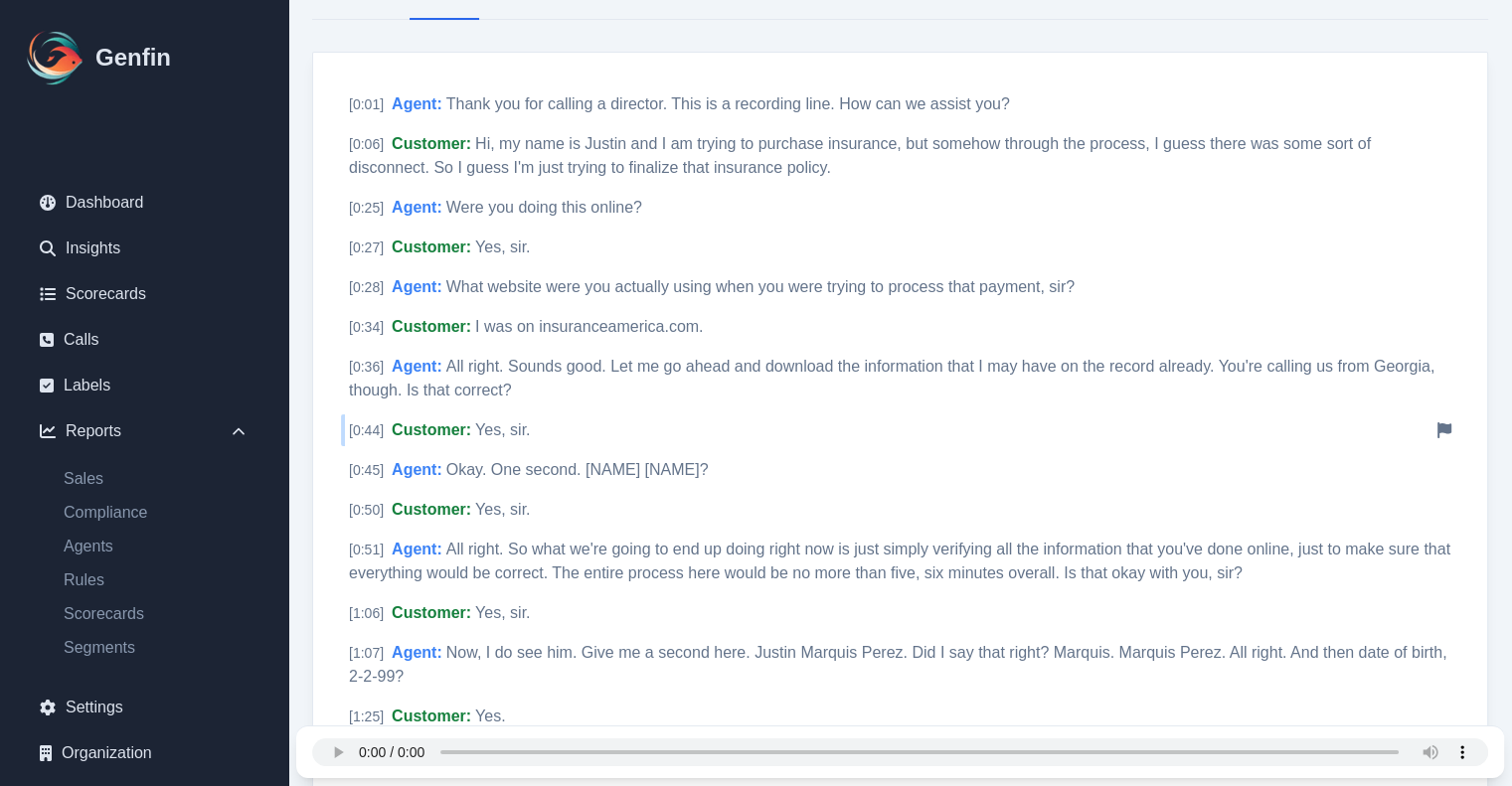 scroll, scrollTop: 298, scrollLeft: 0, axis: vertical 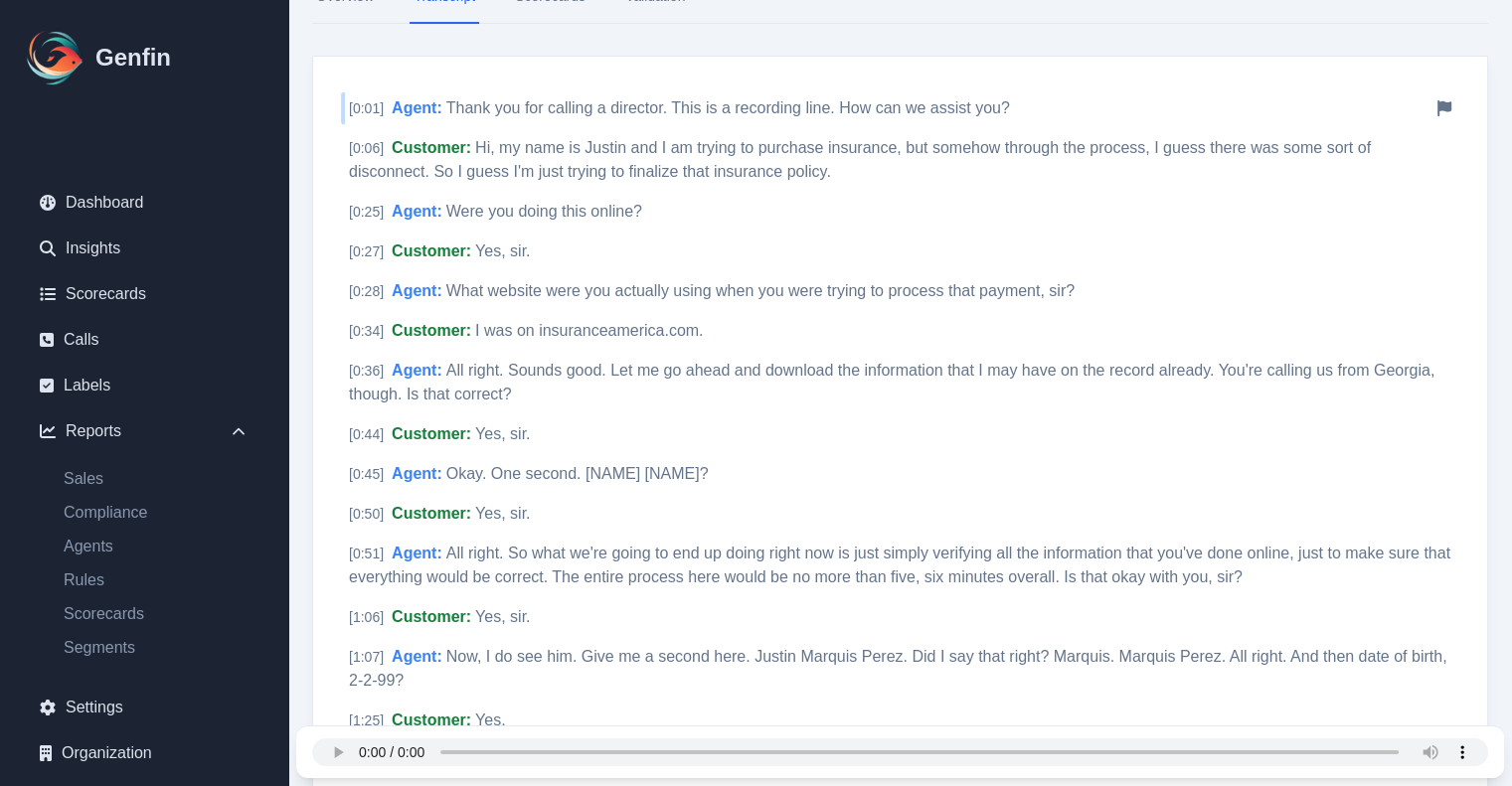 click on "Thank you for calling a director. This is a recording line. How can we assist you?" at bounding box center (728, 107) 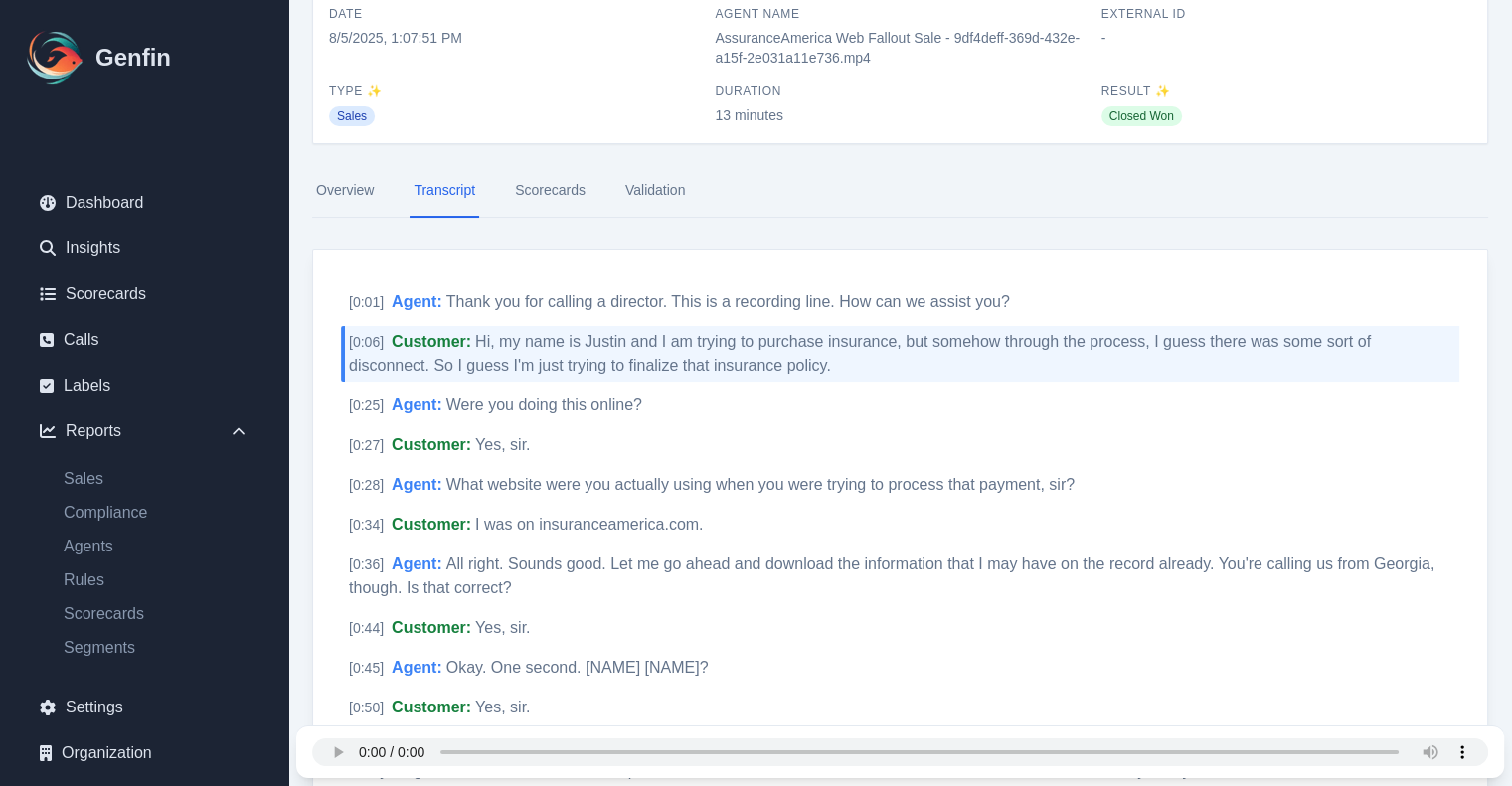 scroll, scrollTop: 99, scrollLeft: 0, axis: vertical 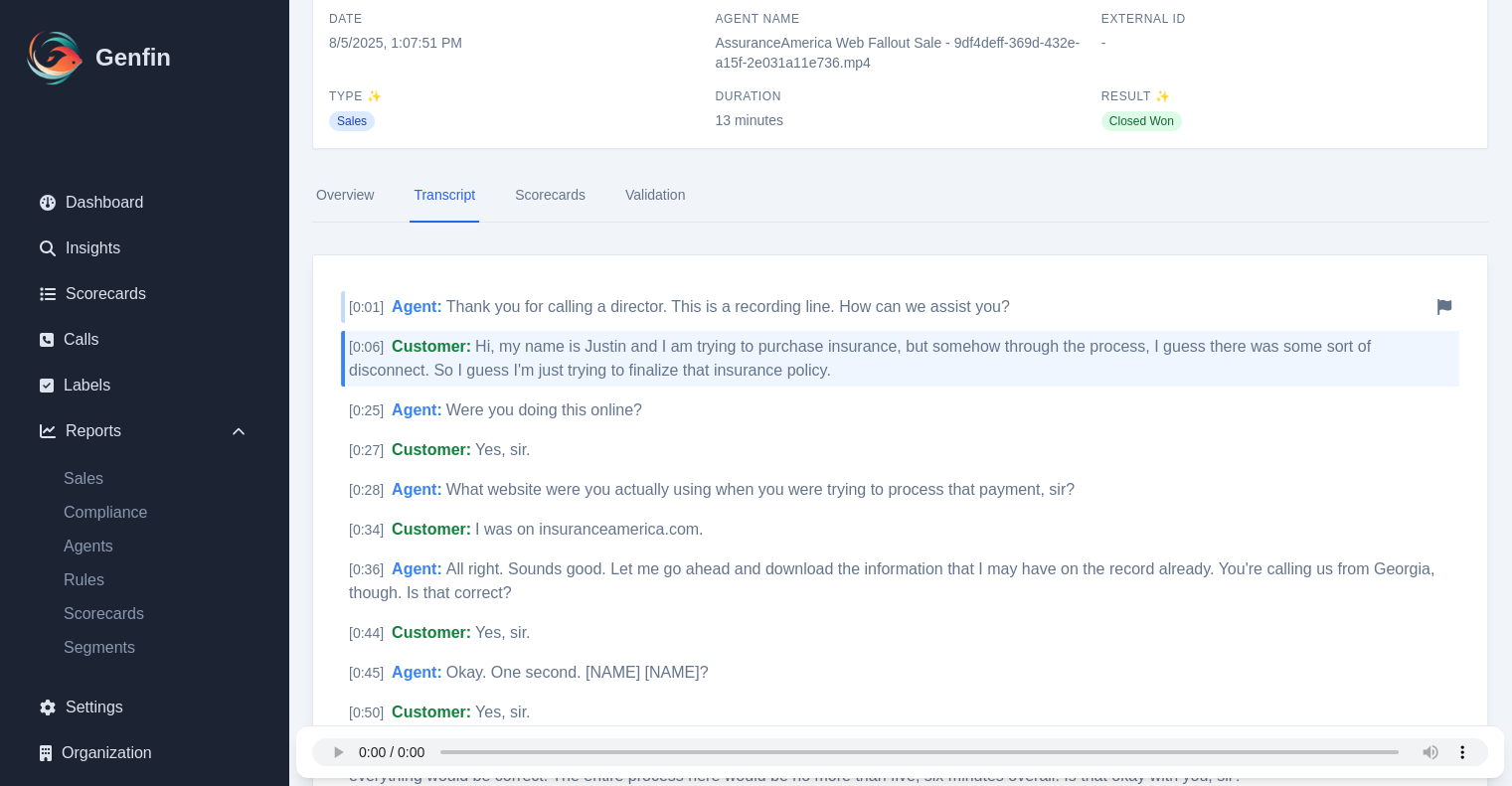 click on "Thank you for calling a director. This is a recording line. How can we assist you?" at bounding box center (728, 306) 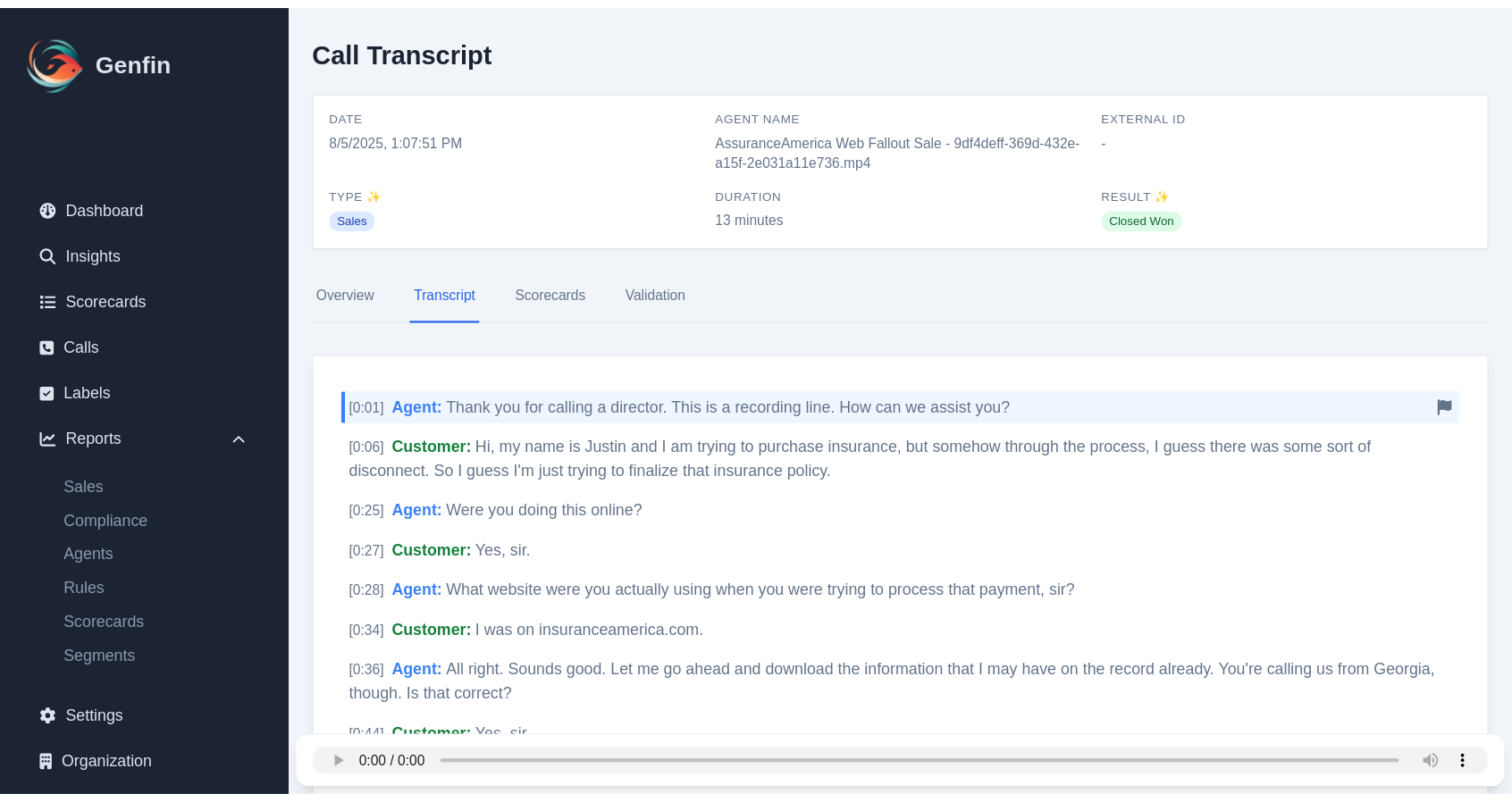 scroll, scrollTop: 0, scrollLeft: 0, axis: both 